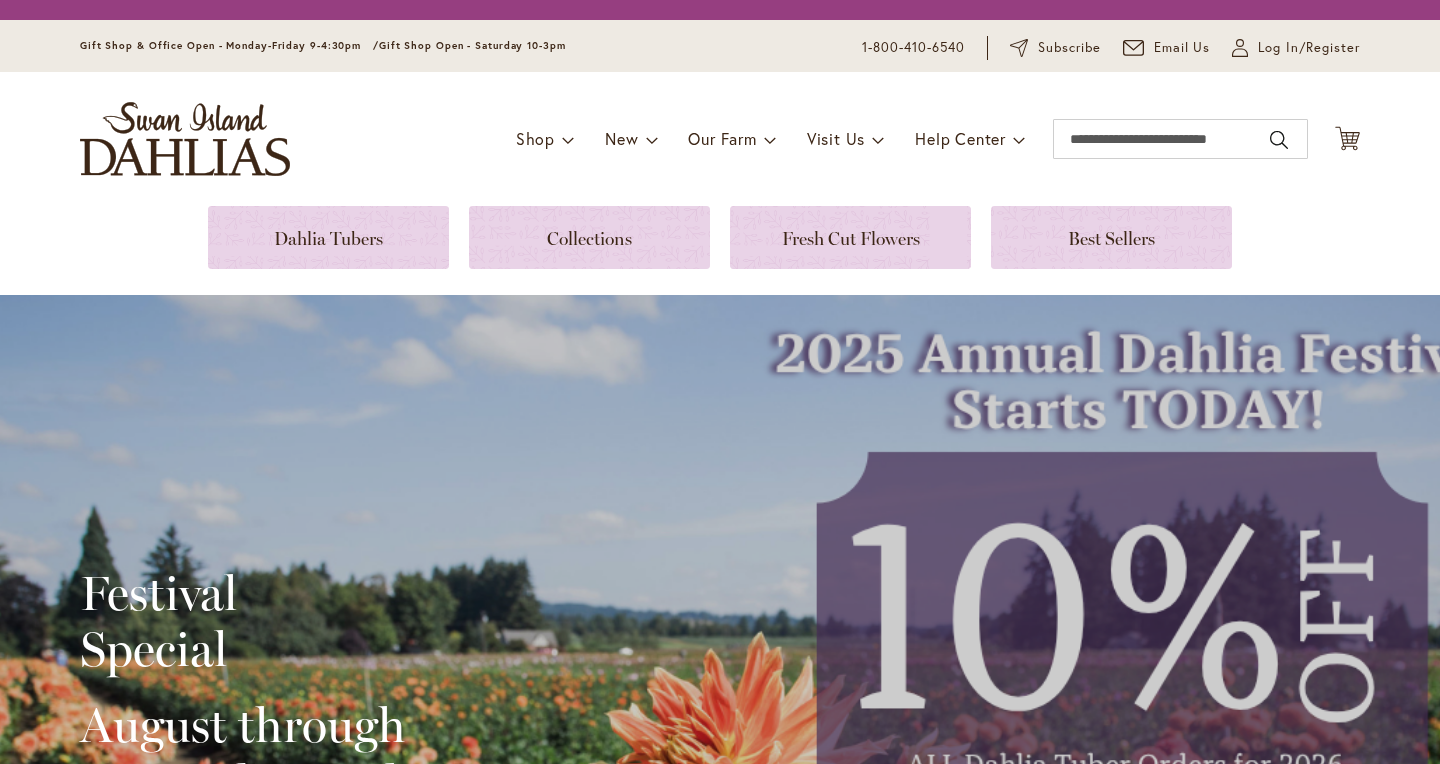 scroll, scrollTop: 0, scrollLeft: 0, axis: both 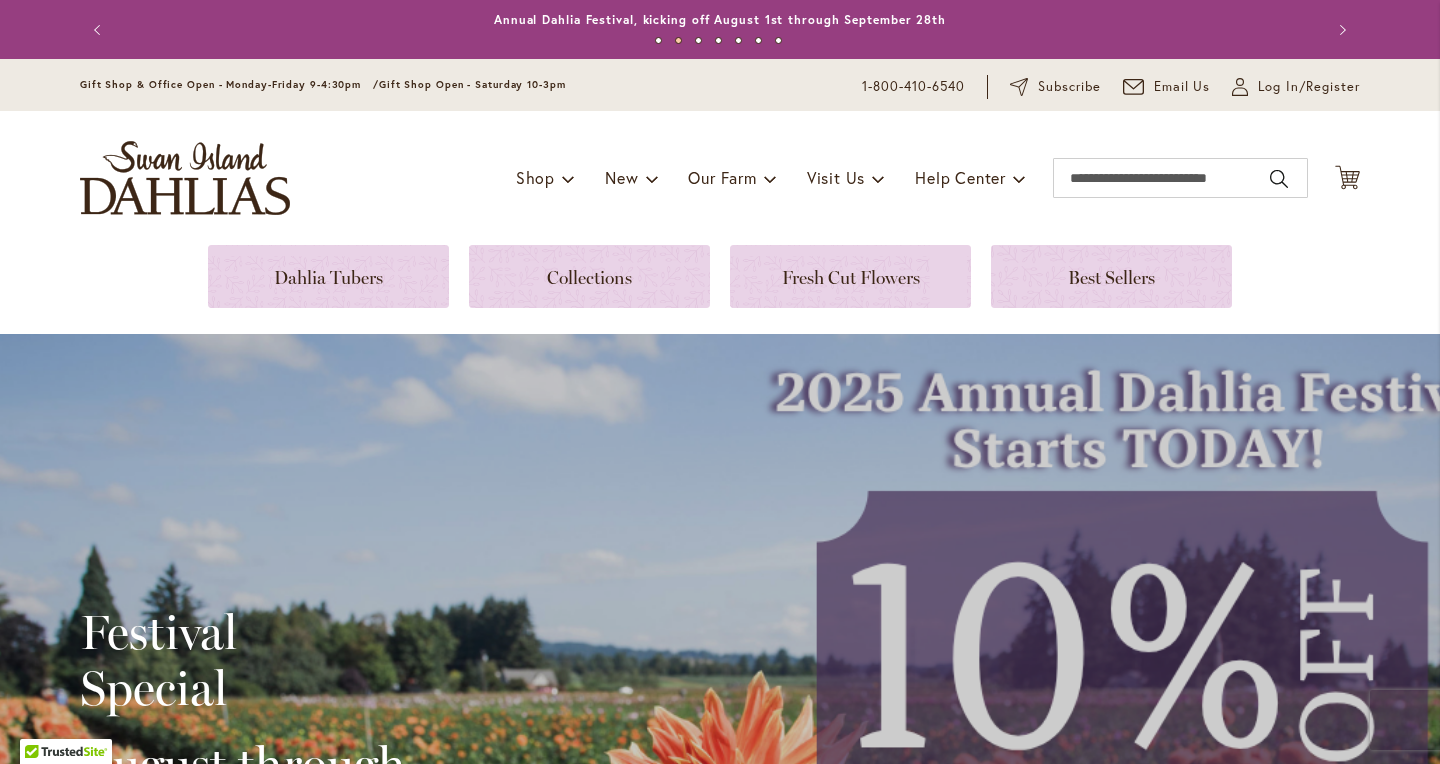 type on "**********" 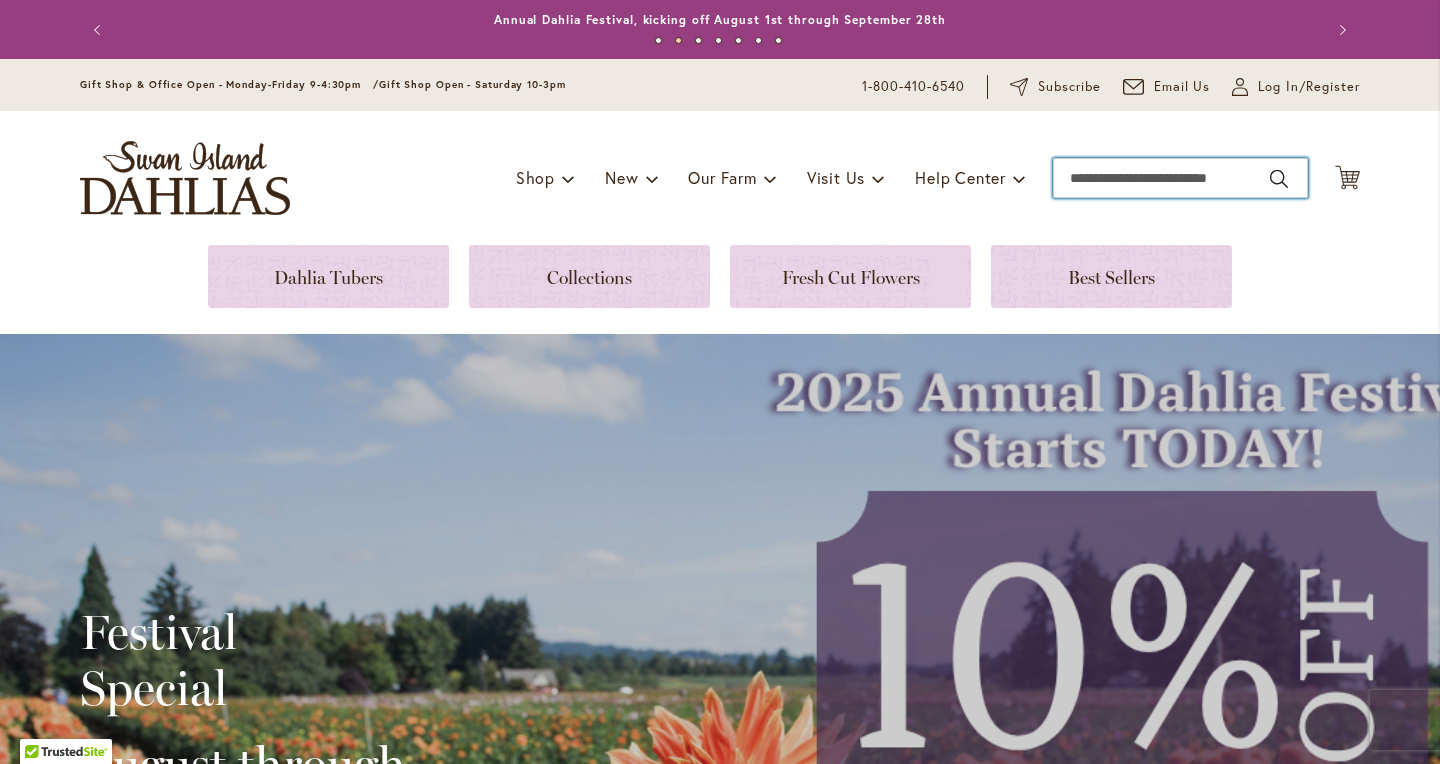 click on "Search" at bounding box center (1180, 178) 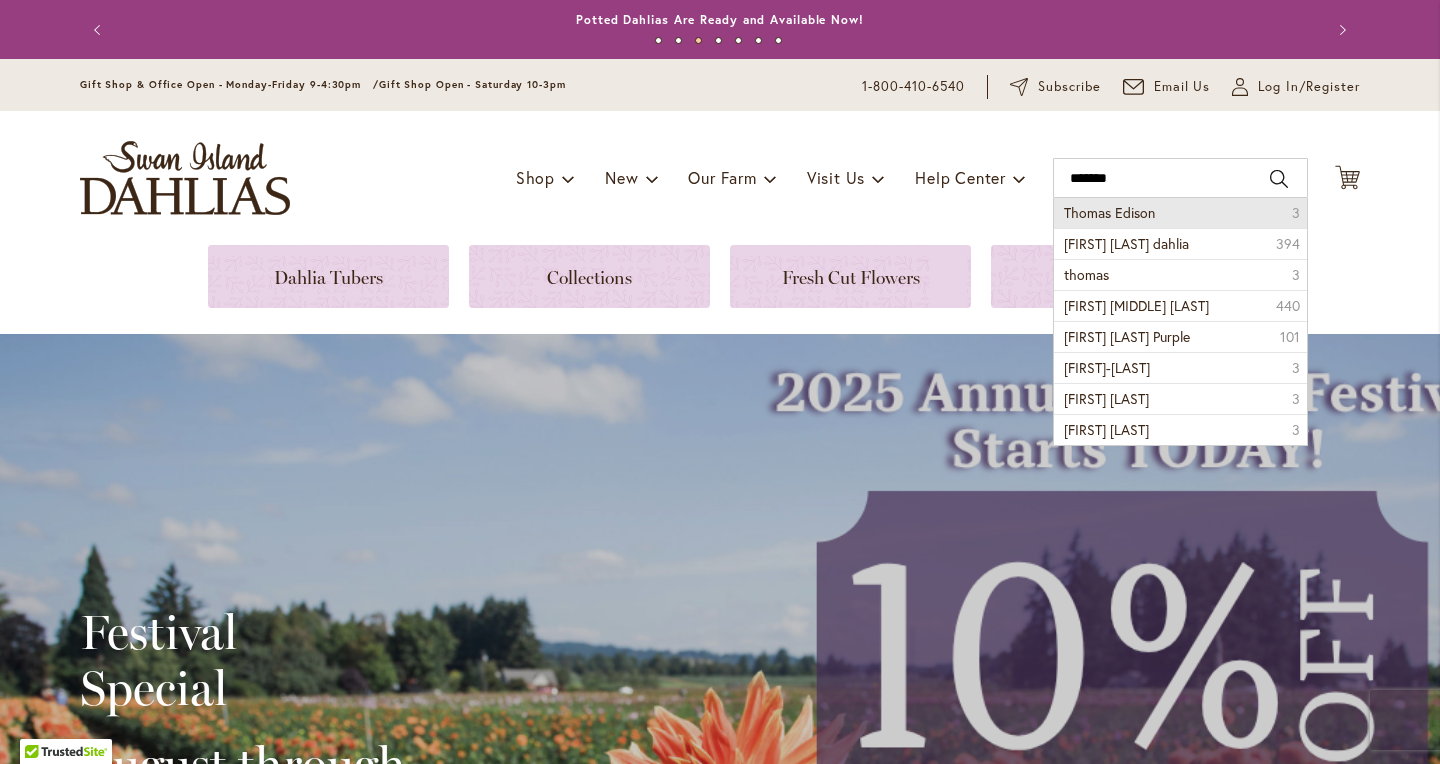 click on "Thomas Edison" at bounding box center [1109, 212] 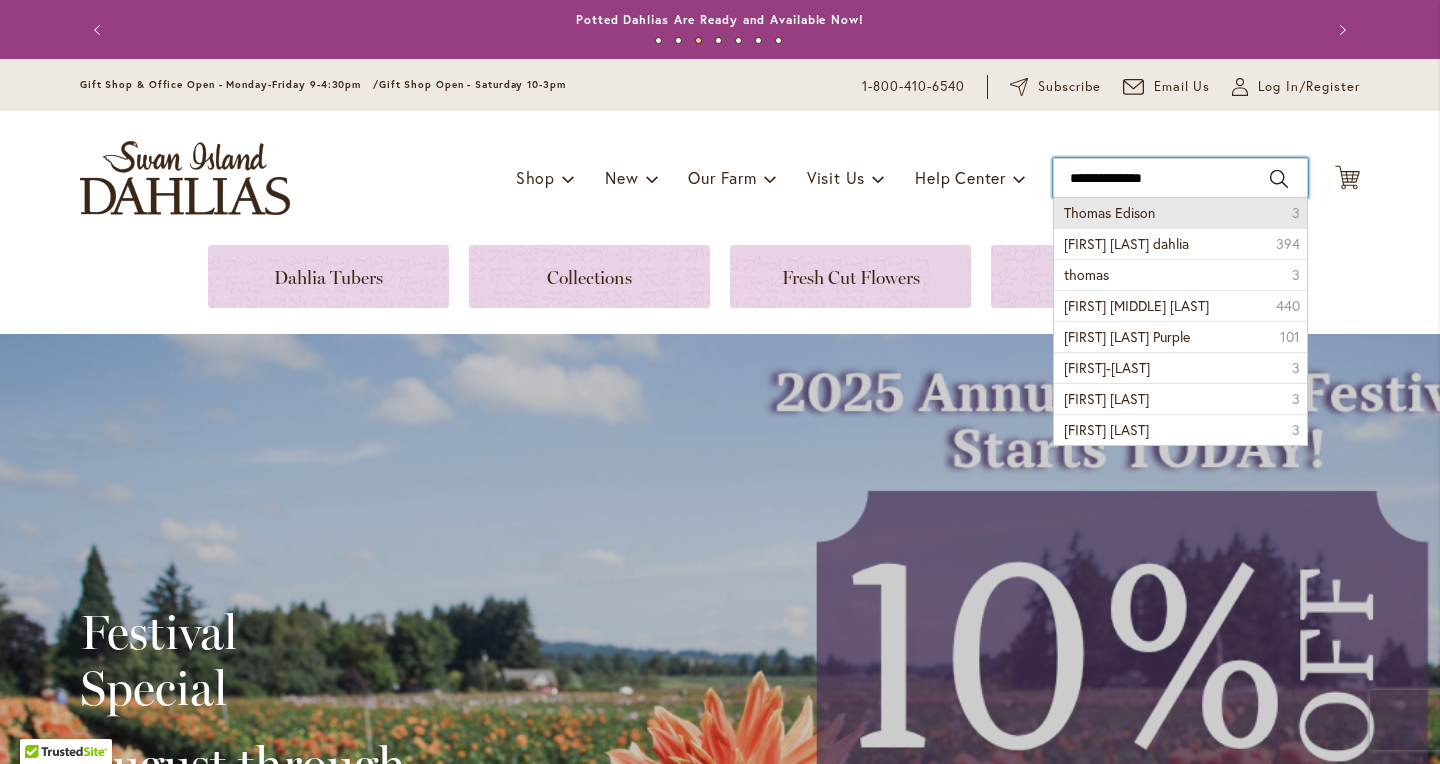 type on "**********" 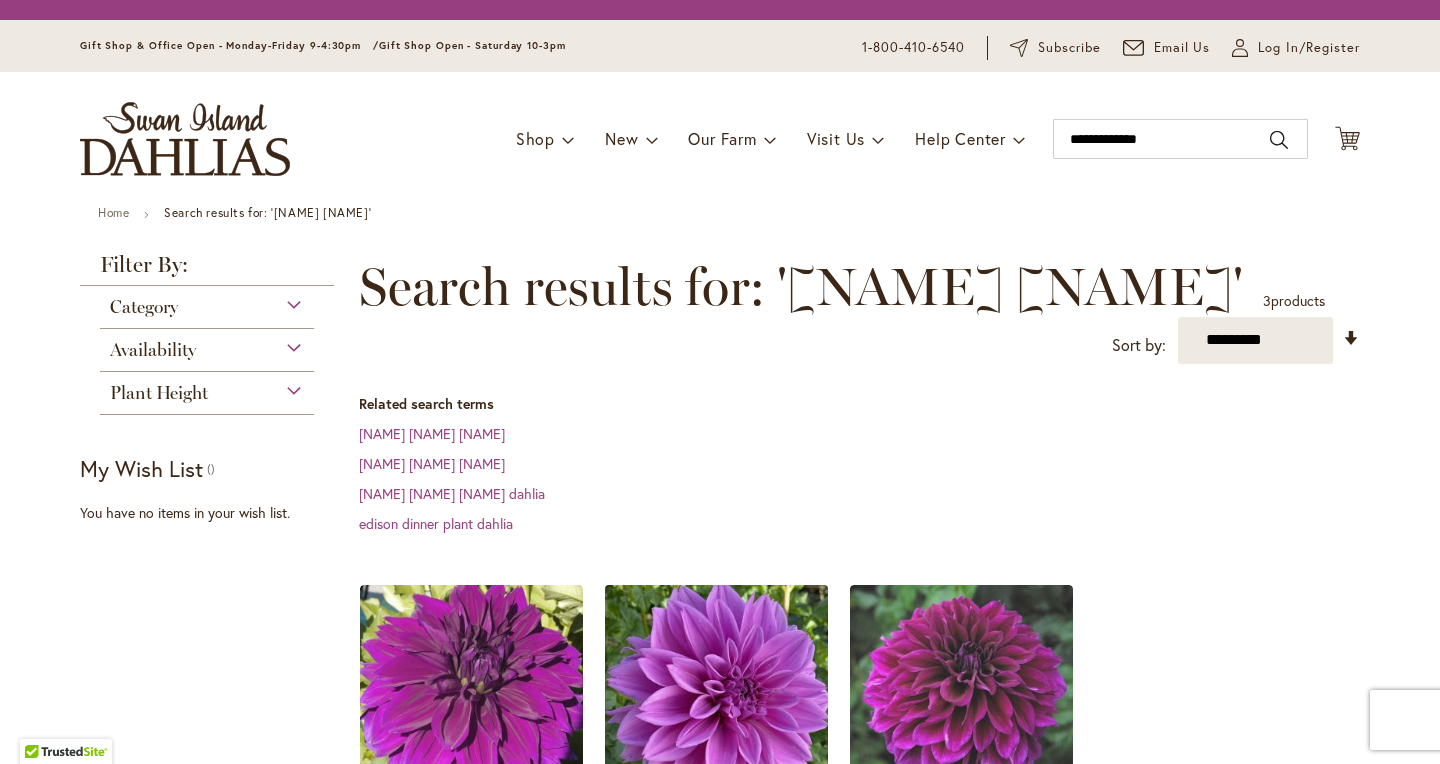 scroll, scrollTop: 0, scrollLeft: 0, axis: both 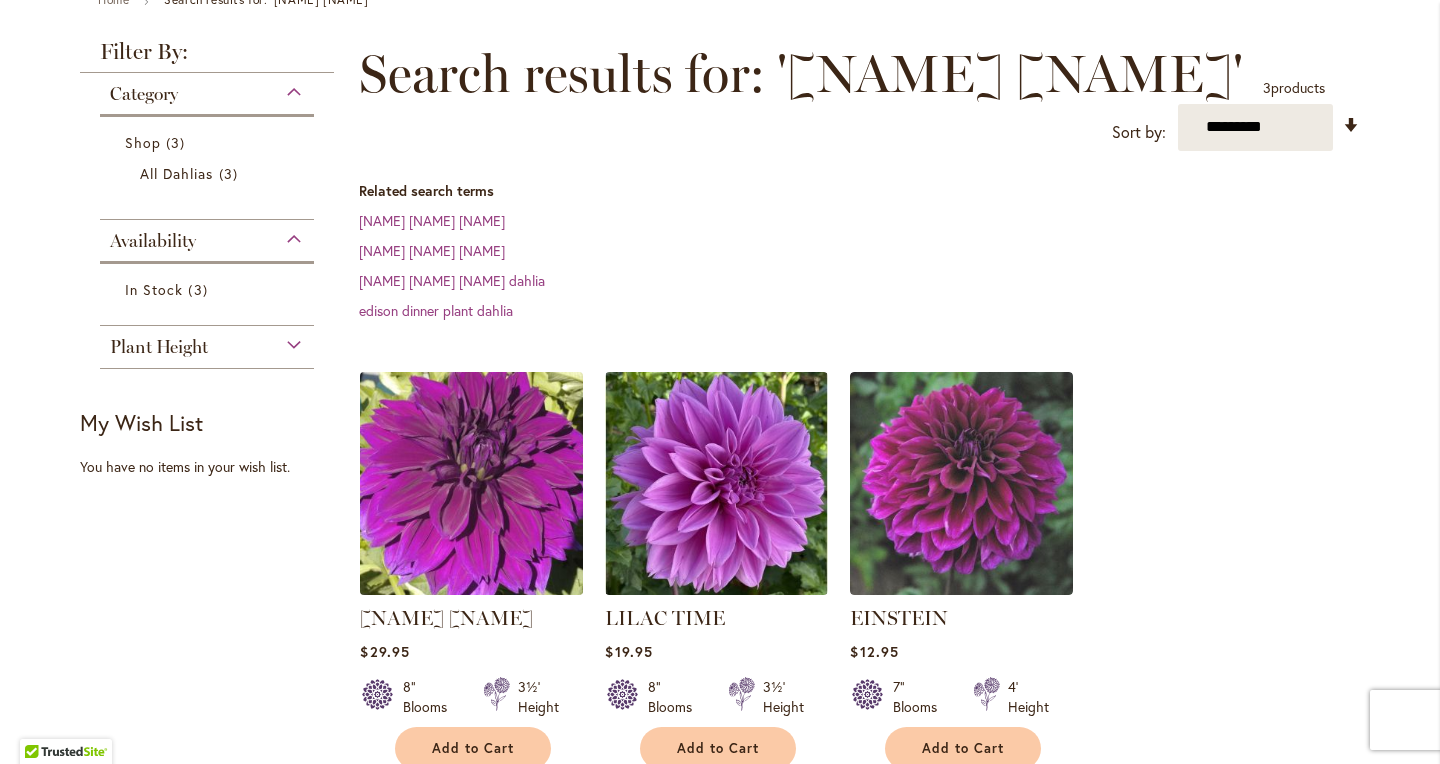 type on "**********" 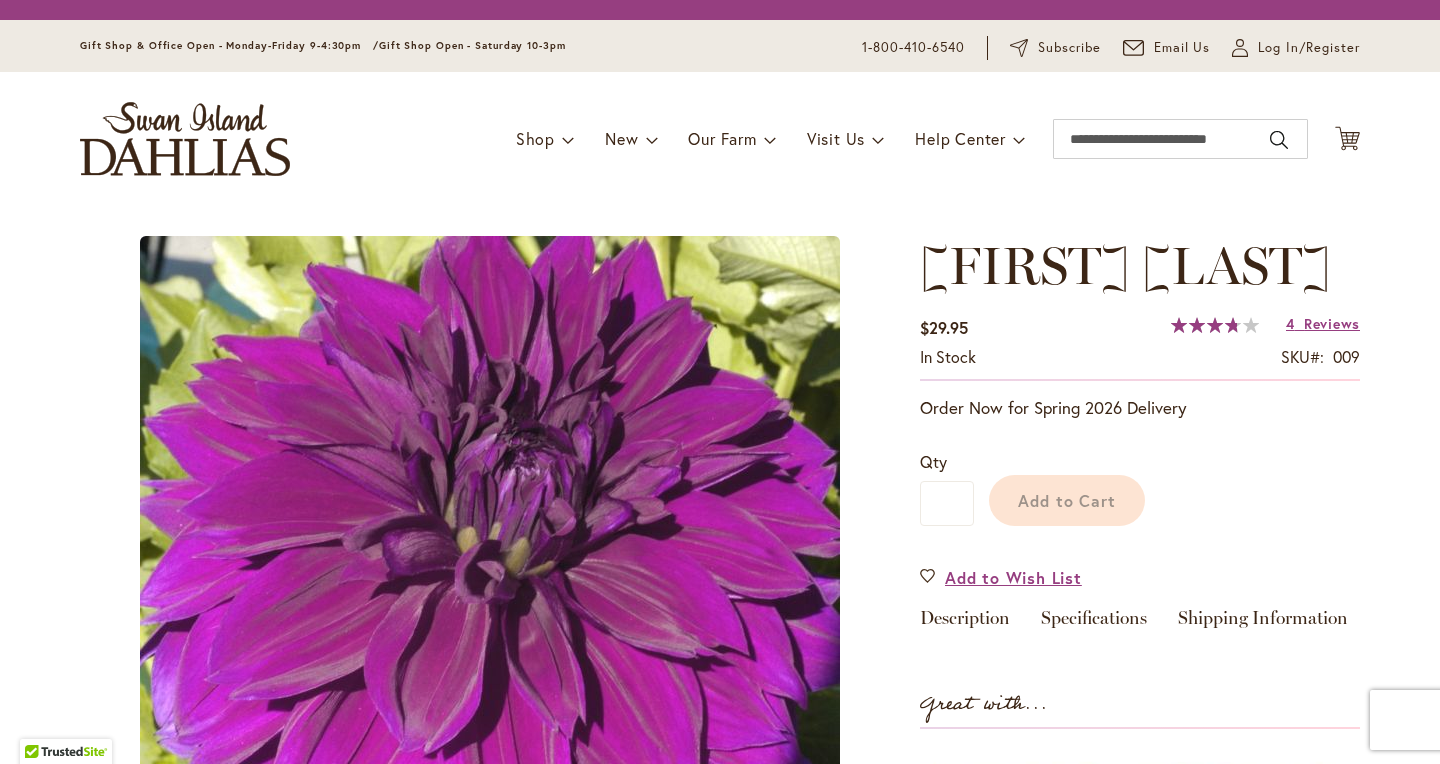 scroll, scrollTop: 0, scrollLeft: 0, axis: both 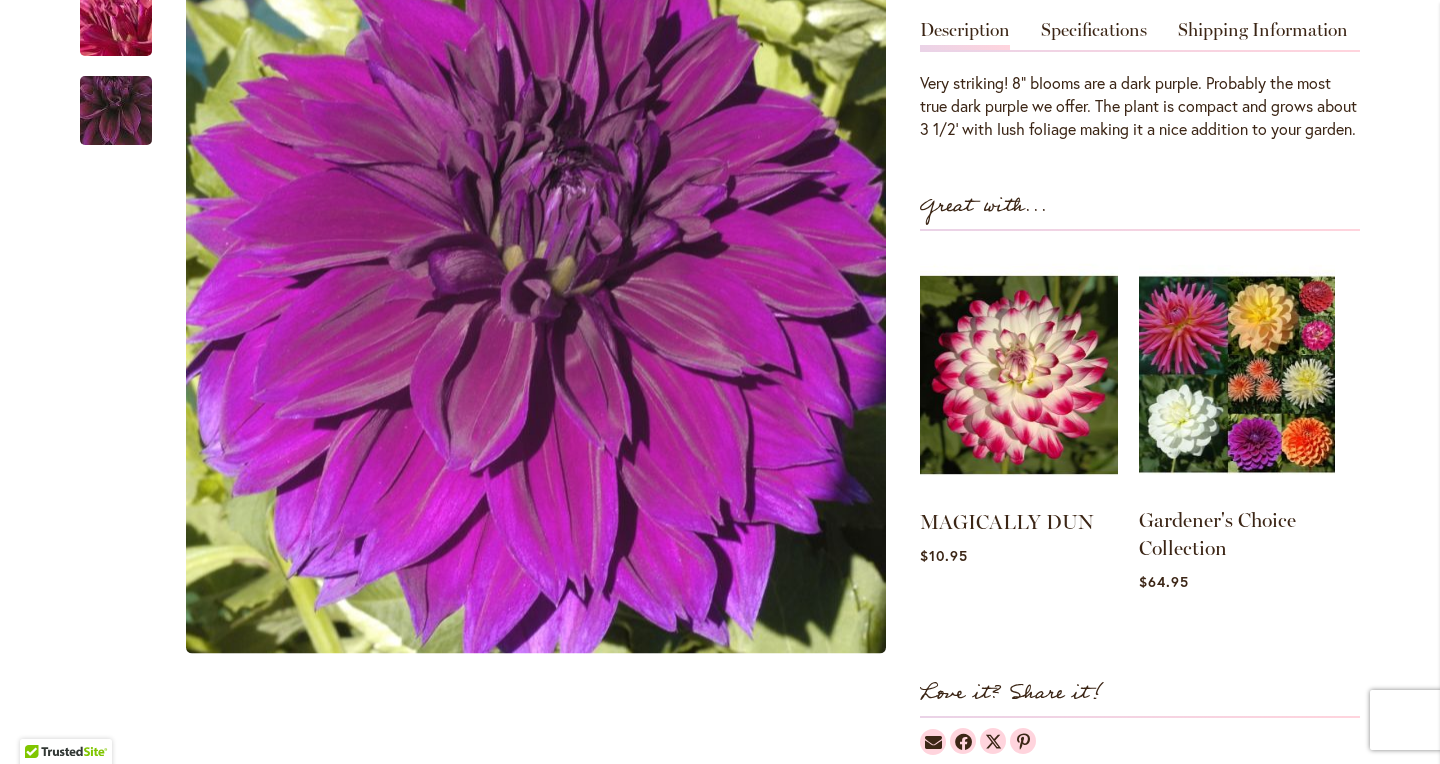 type on "**********" 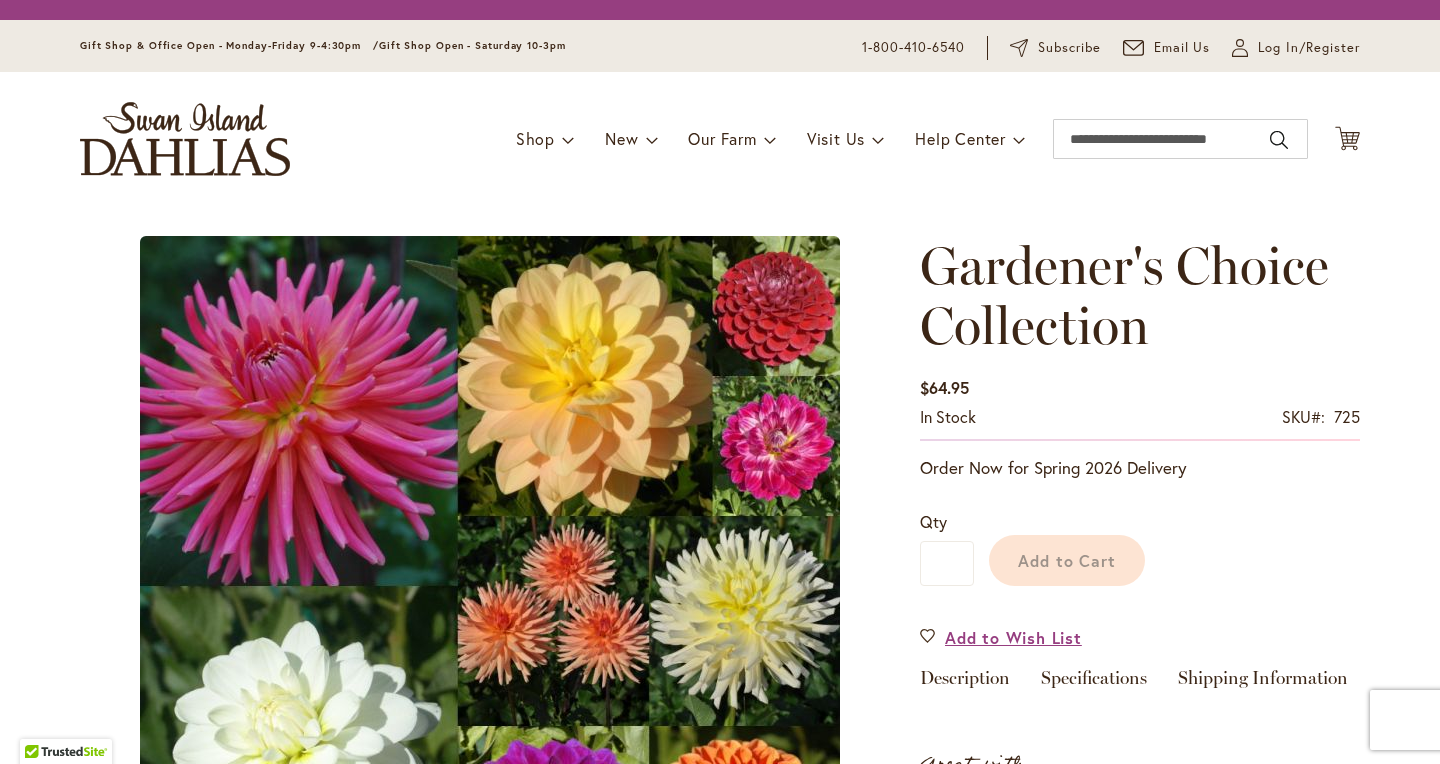 scroll, scrollTop: 0, scrollLeft: 0, axis: both 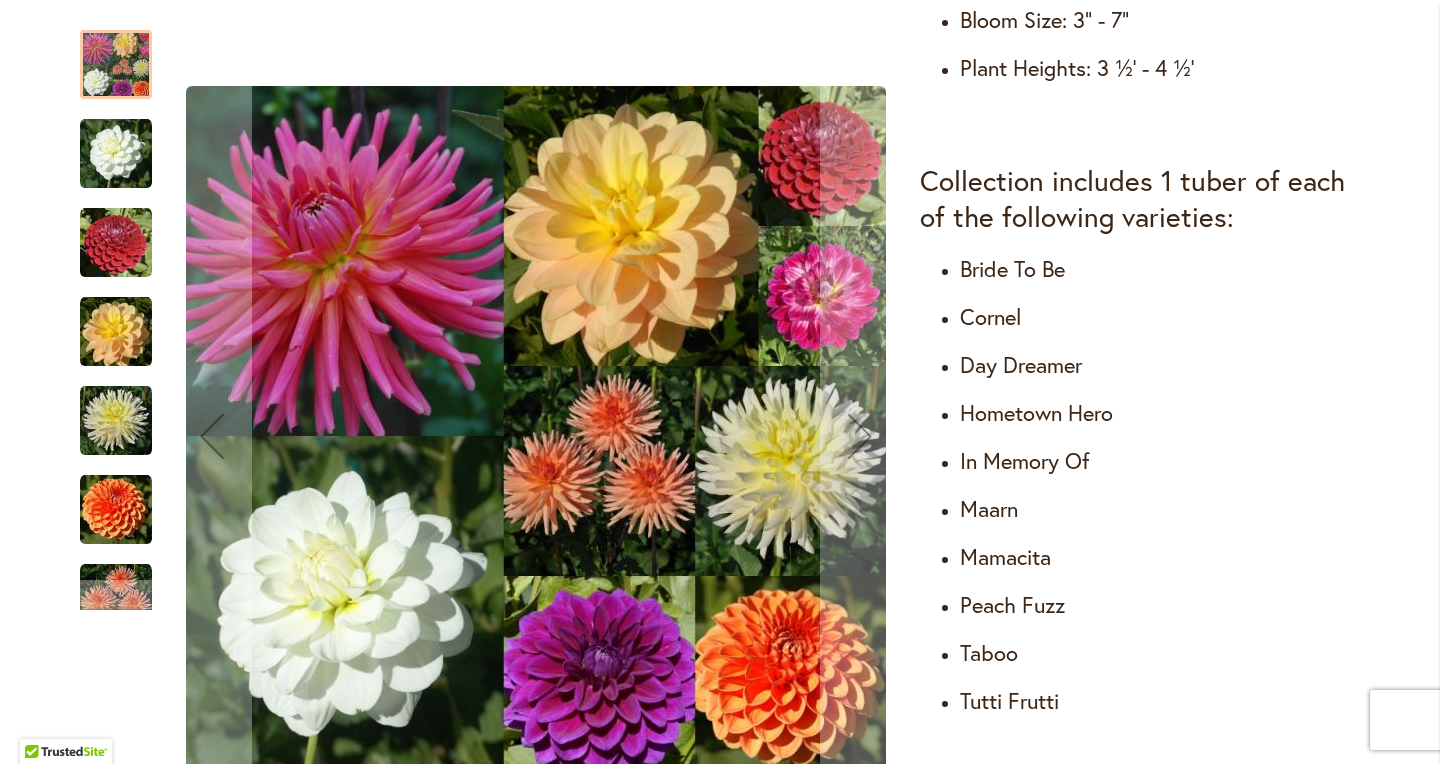 type on "**********" 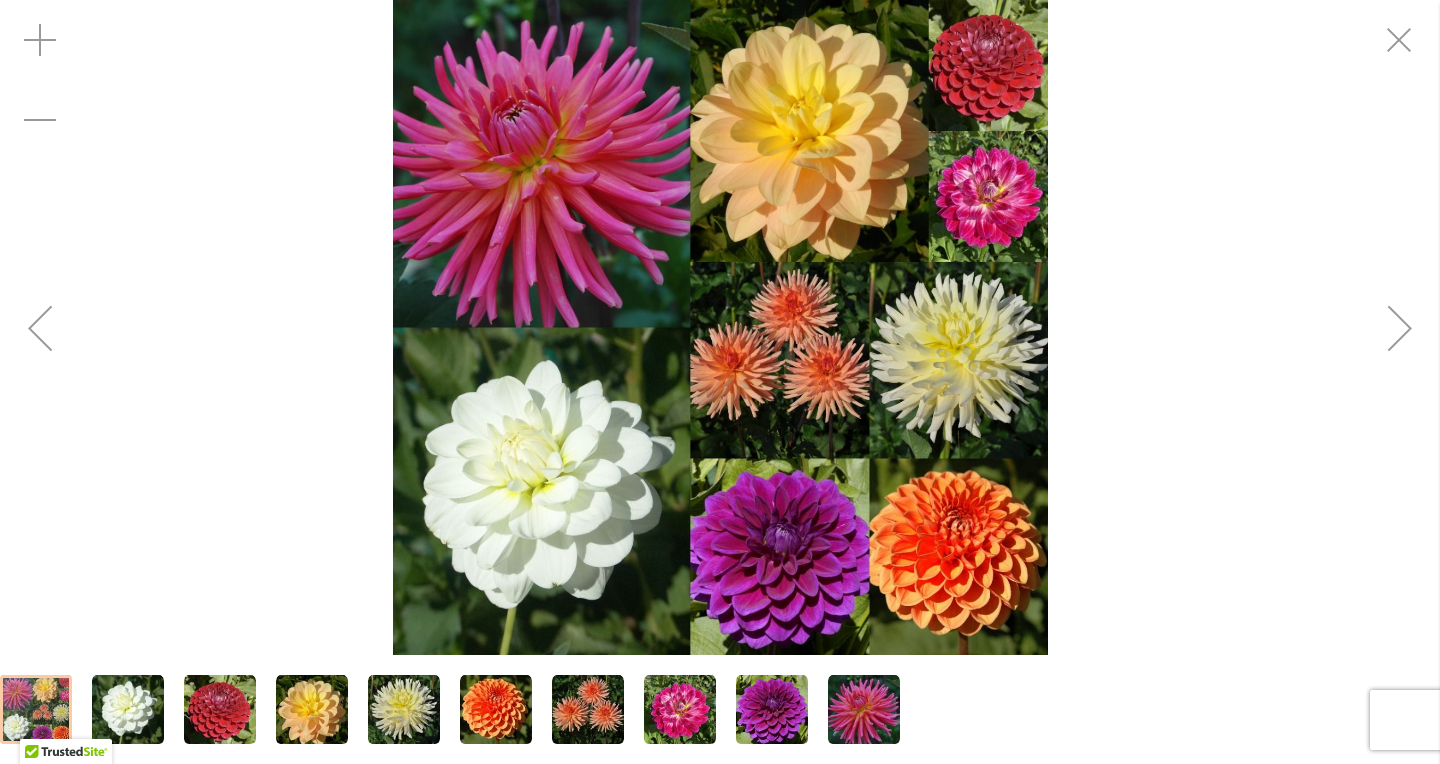 click at bounding box center (772, 710) 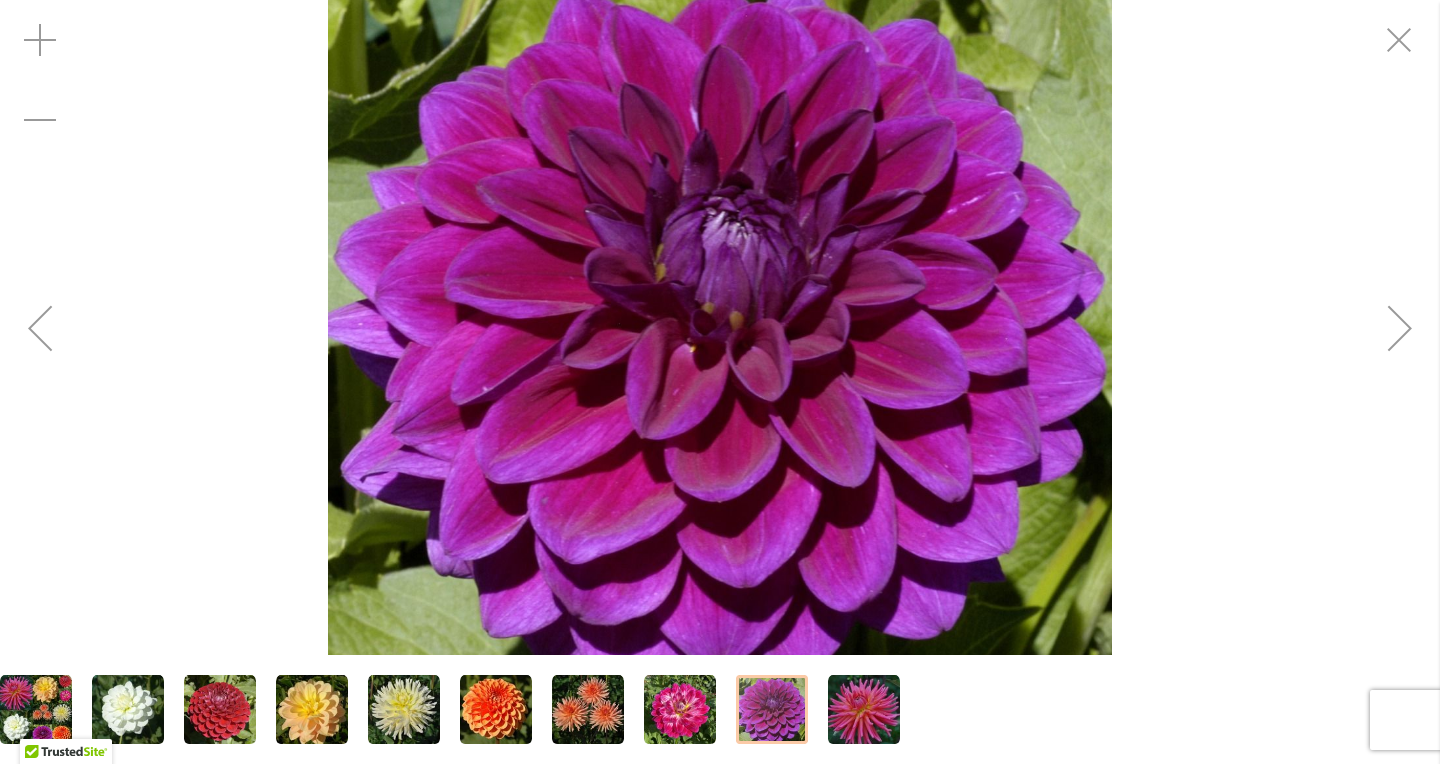 click at bounding box center (40, 328) 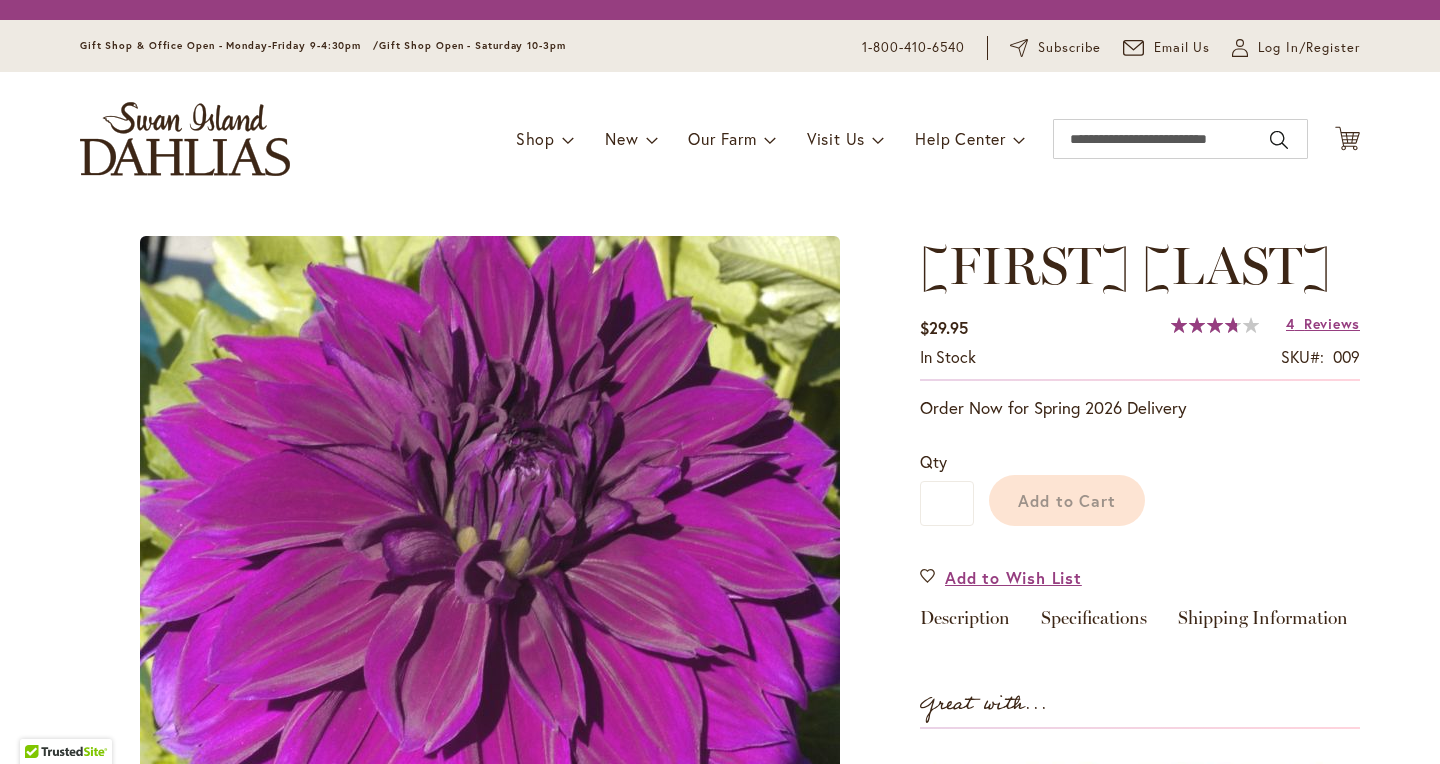 scroll, scrollTop: 0, scrollLeft: 0, axis: both 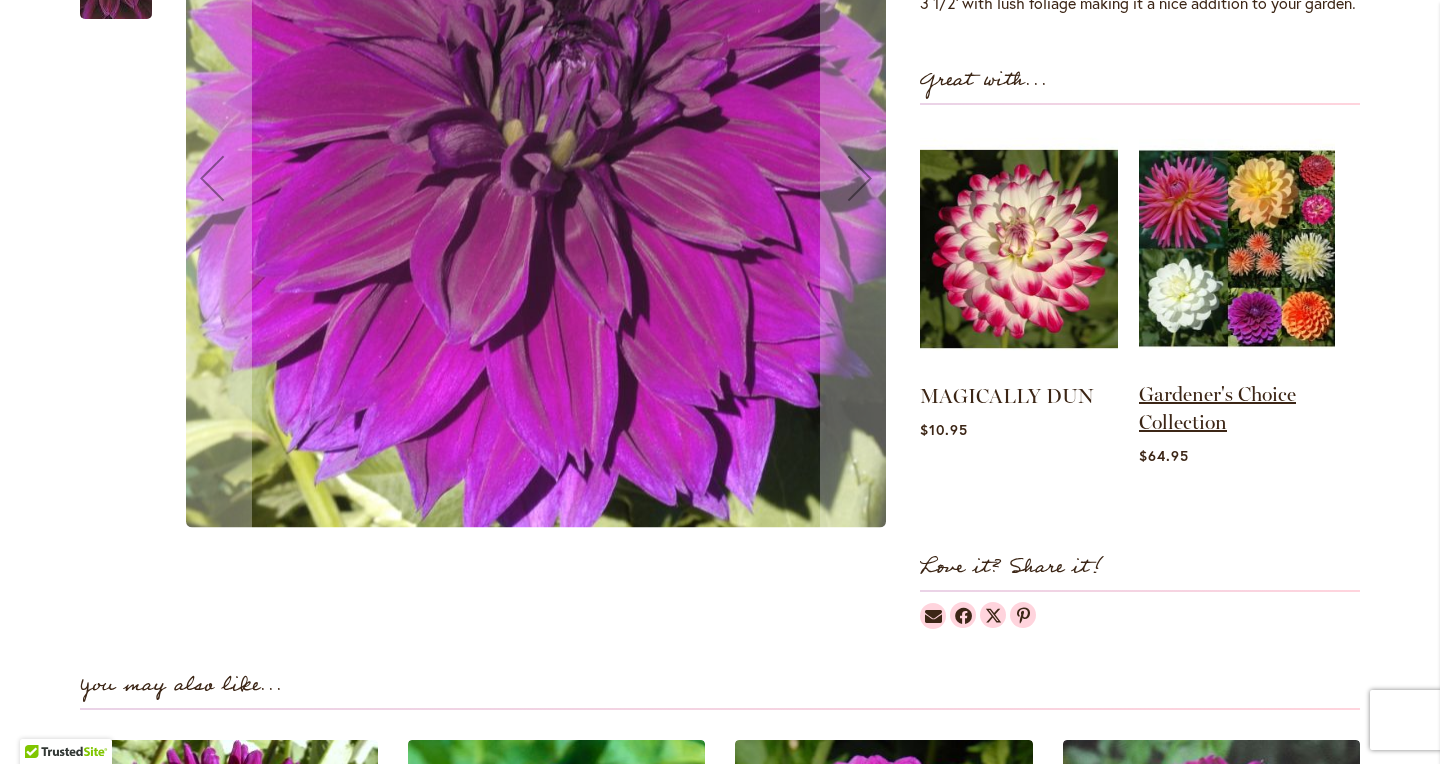 type on "**********" 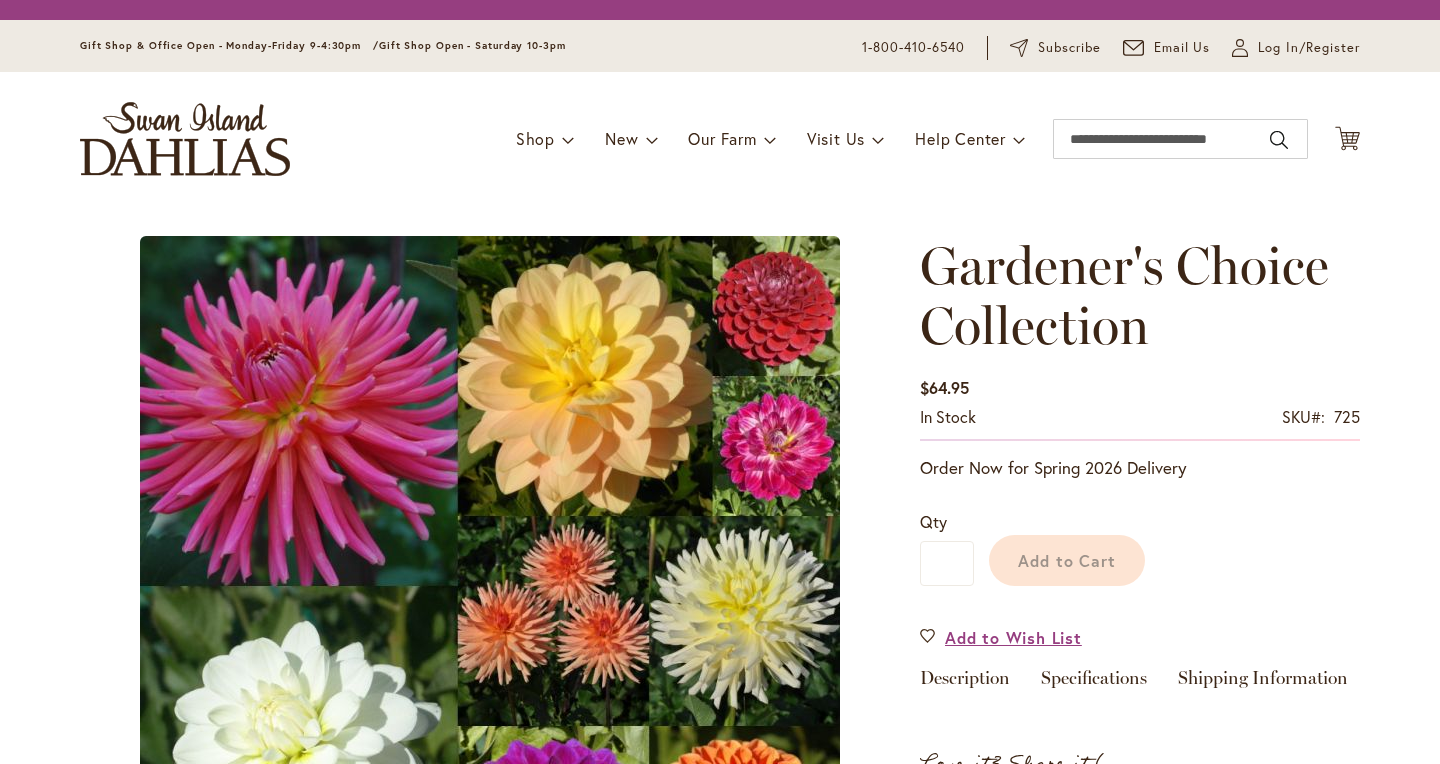 scroll, scrollTop: 0, scrollLeft: 0, axis: both 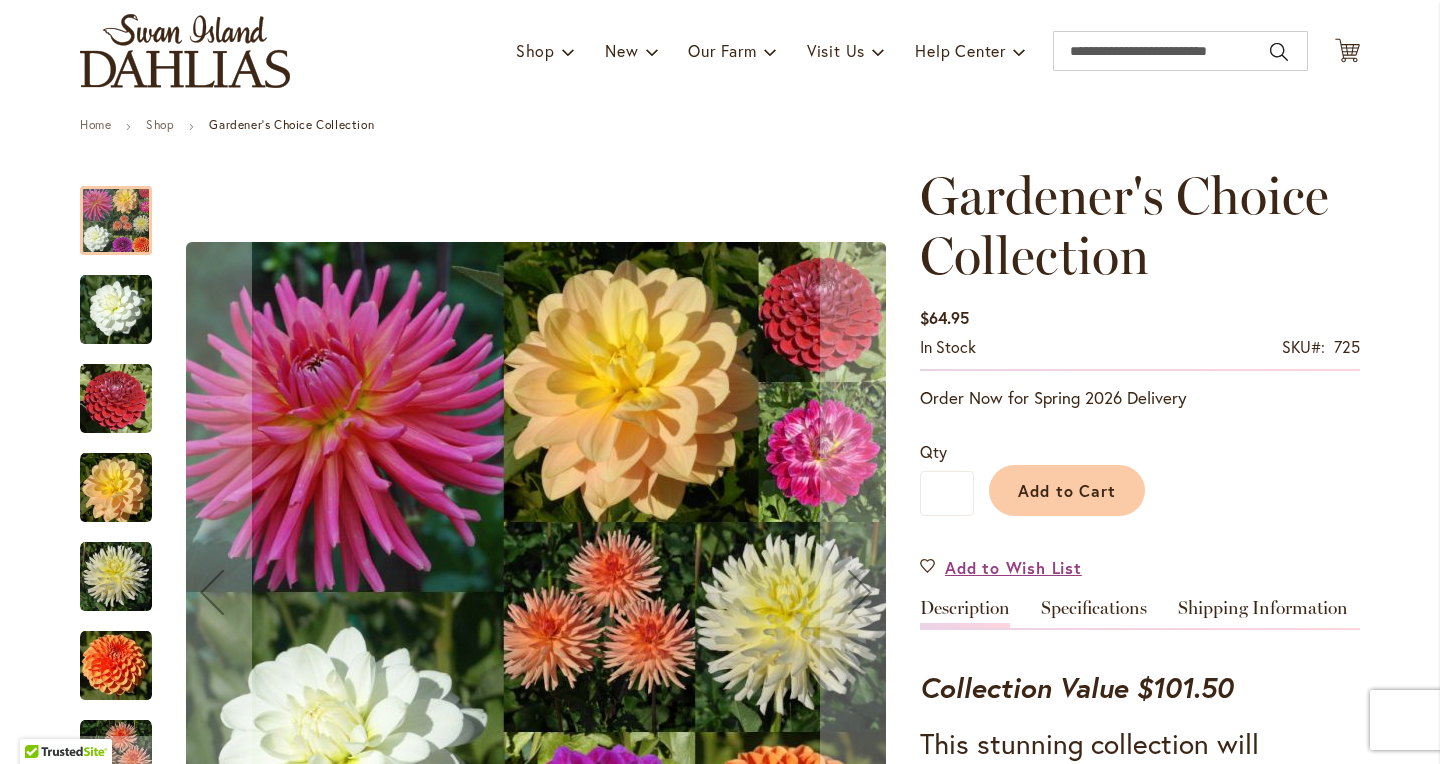 type on "**********" 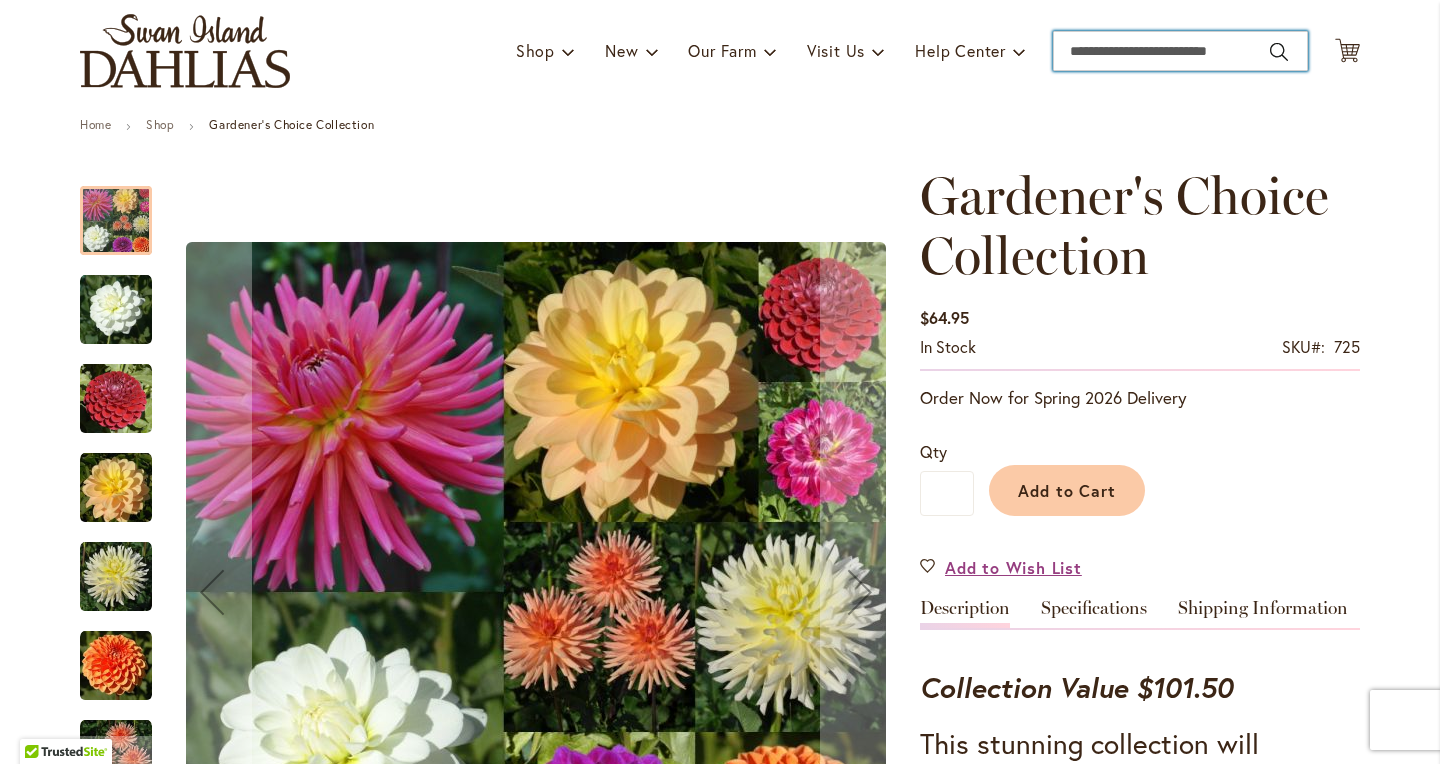 click on "Search" at bounding box center (1180, 51) 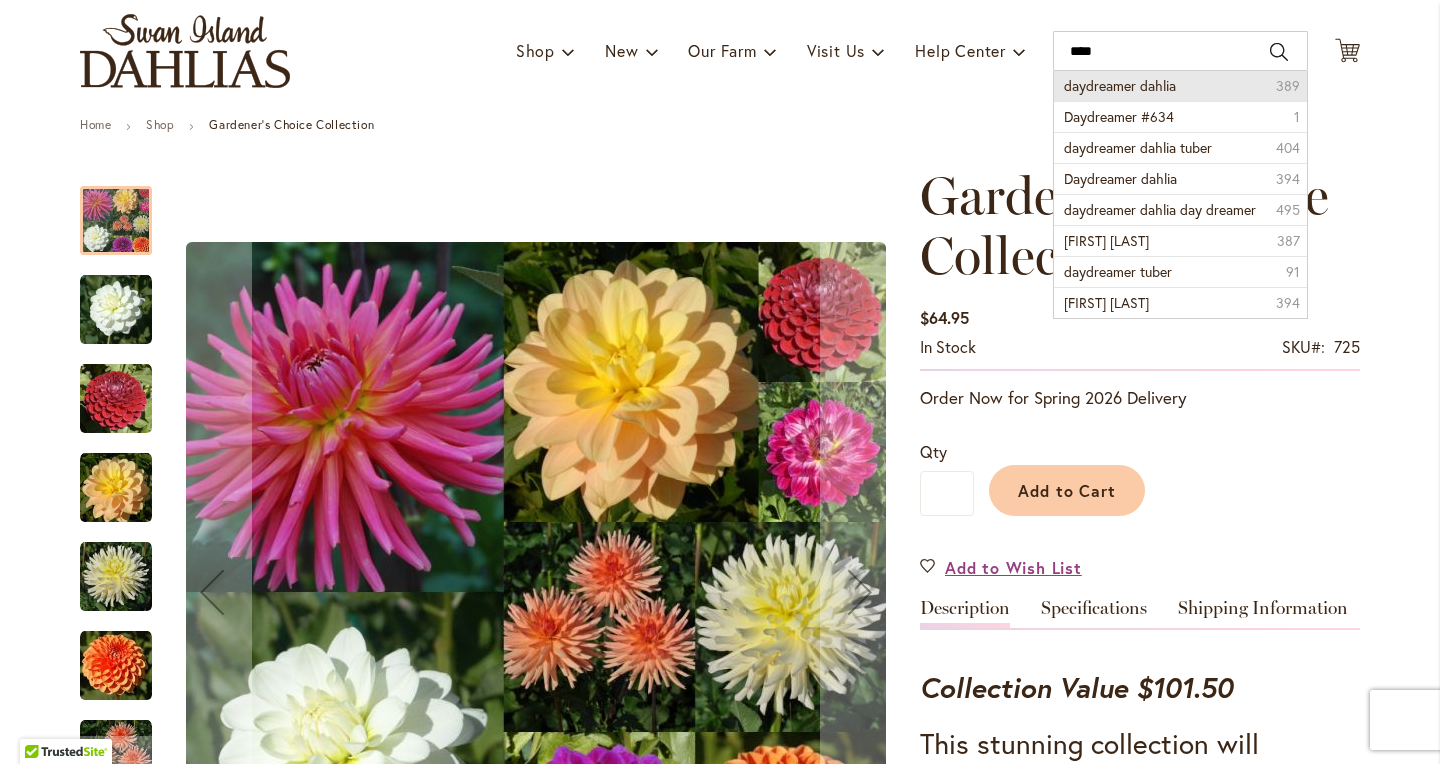 click on "daydreamer dahlia" at bounding box center (1120, 85) 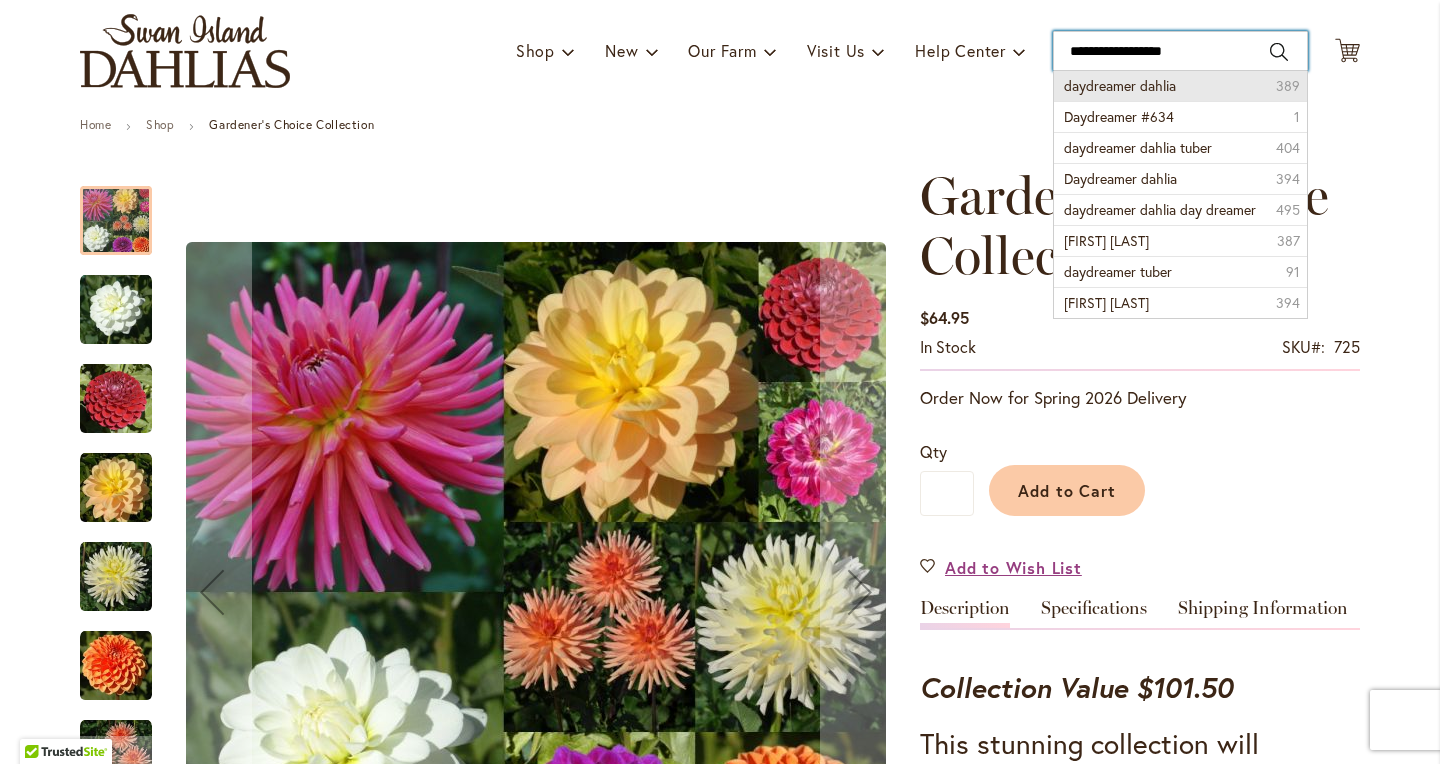 type on "**********" 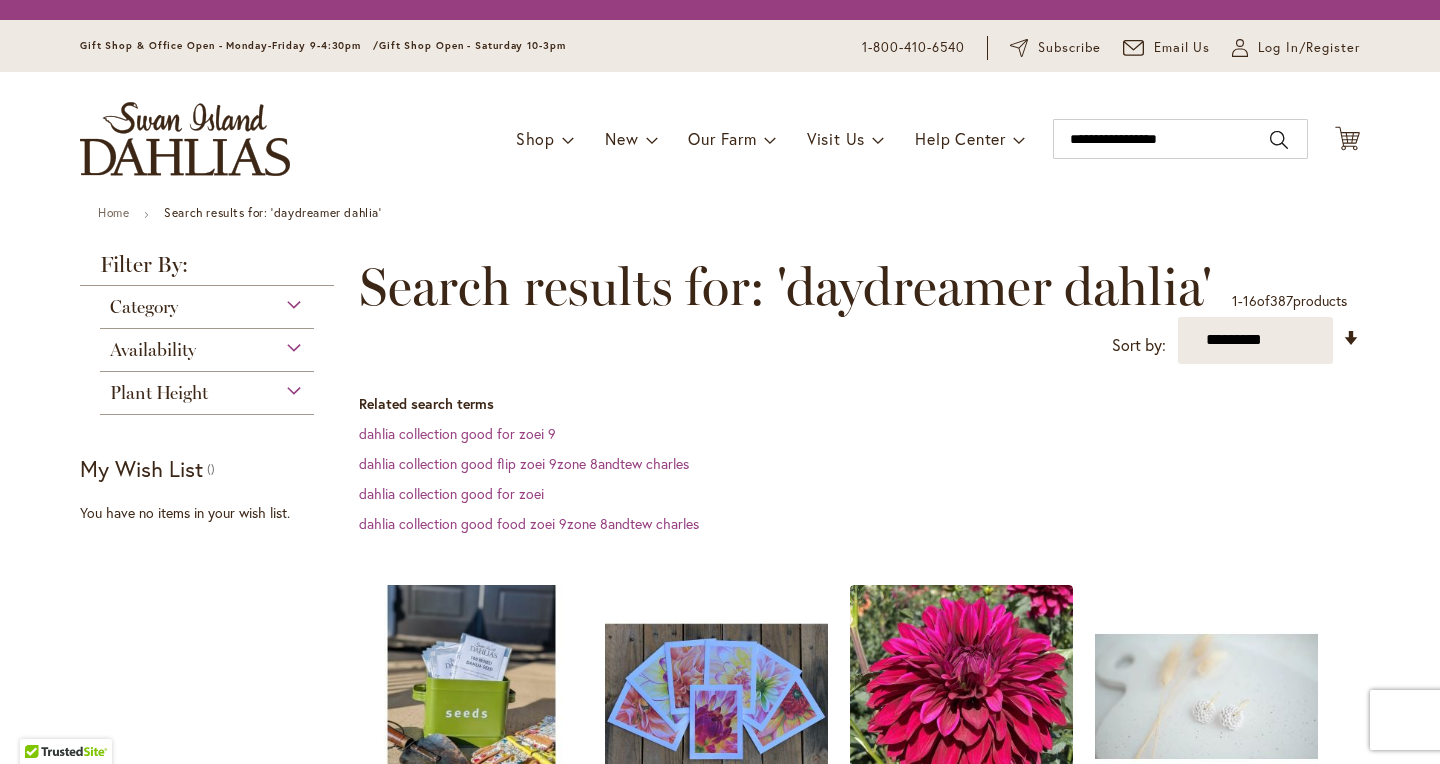 scroll, scrollTop: 0, scrollLeft: 0, axis: both 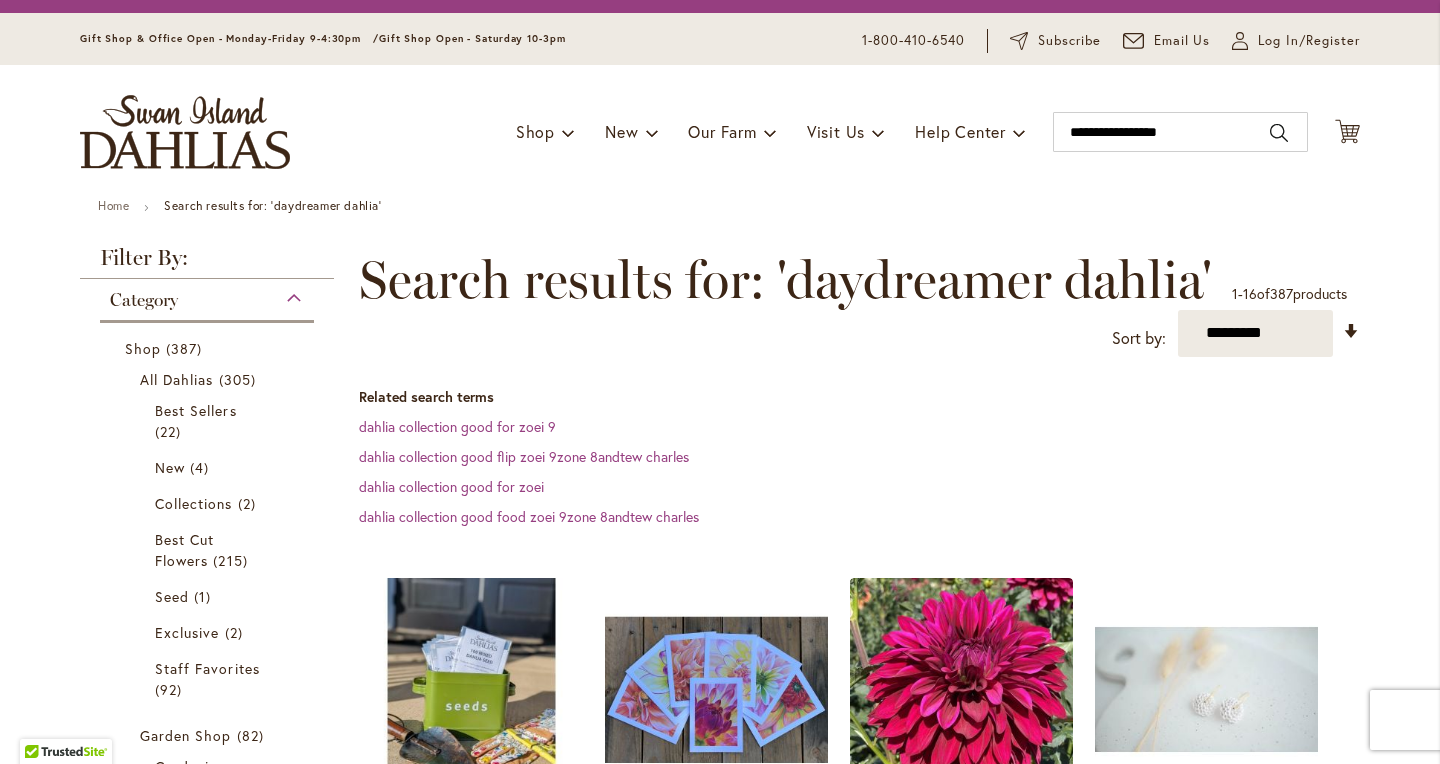 type on "**********" 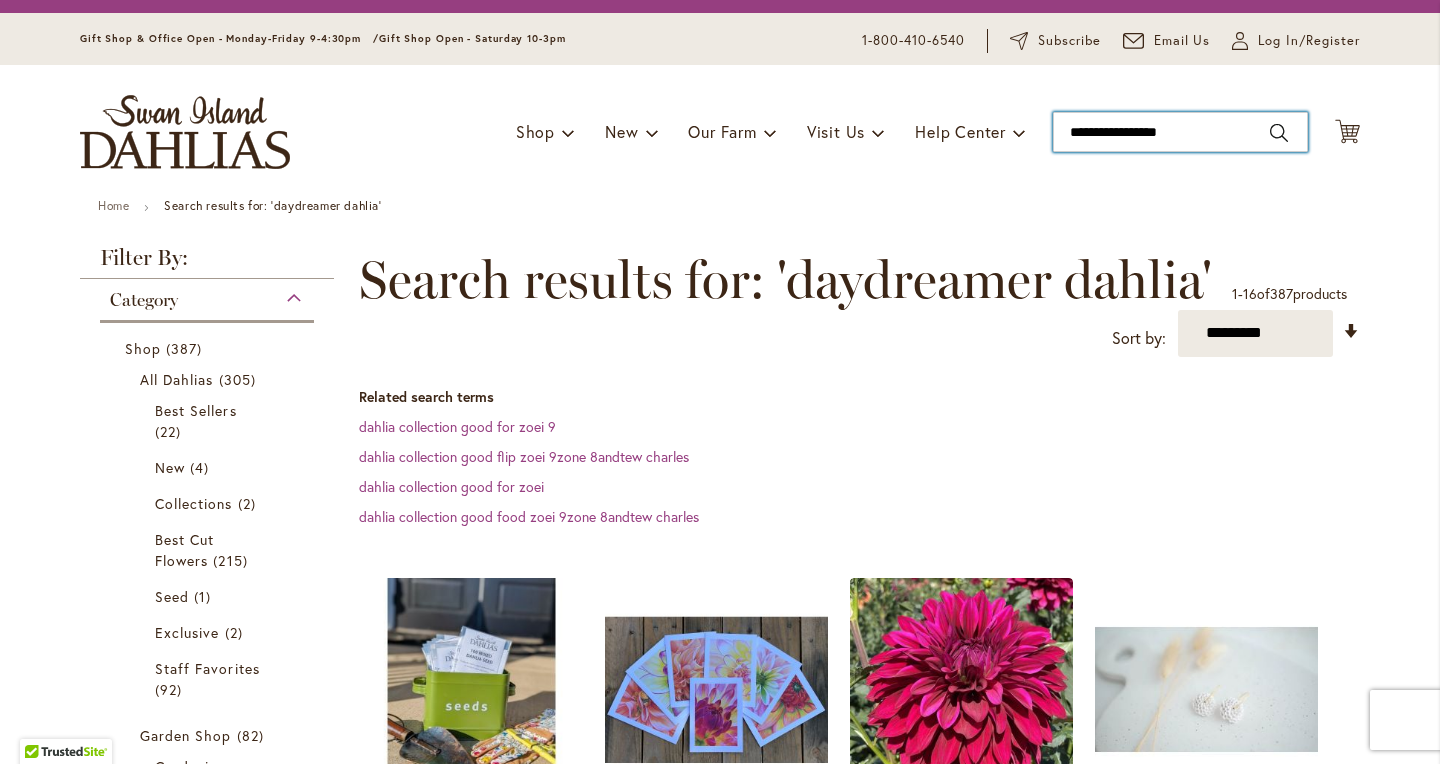 click on "**********" at bounding box center (1180, 132) 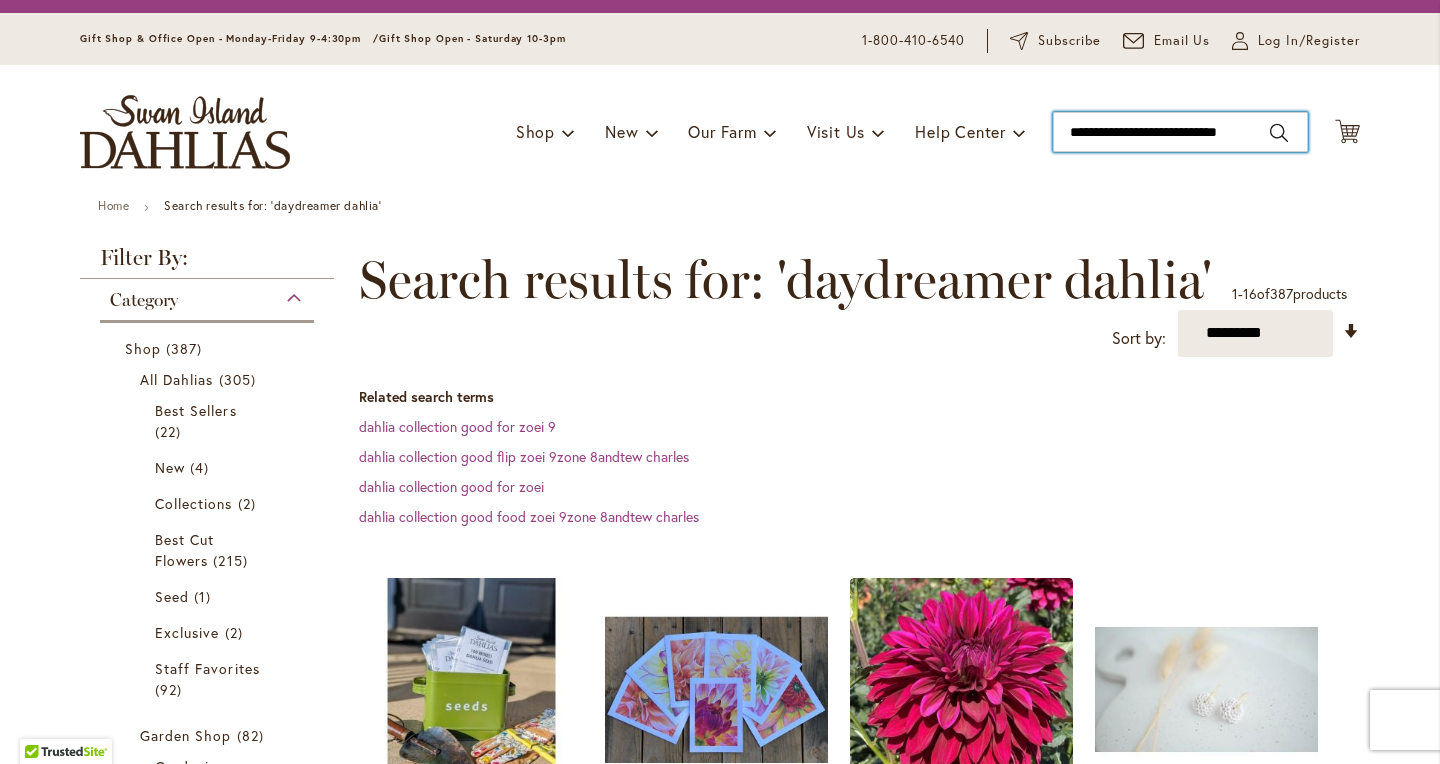 type on "**********" 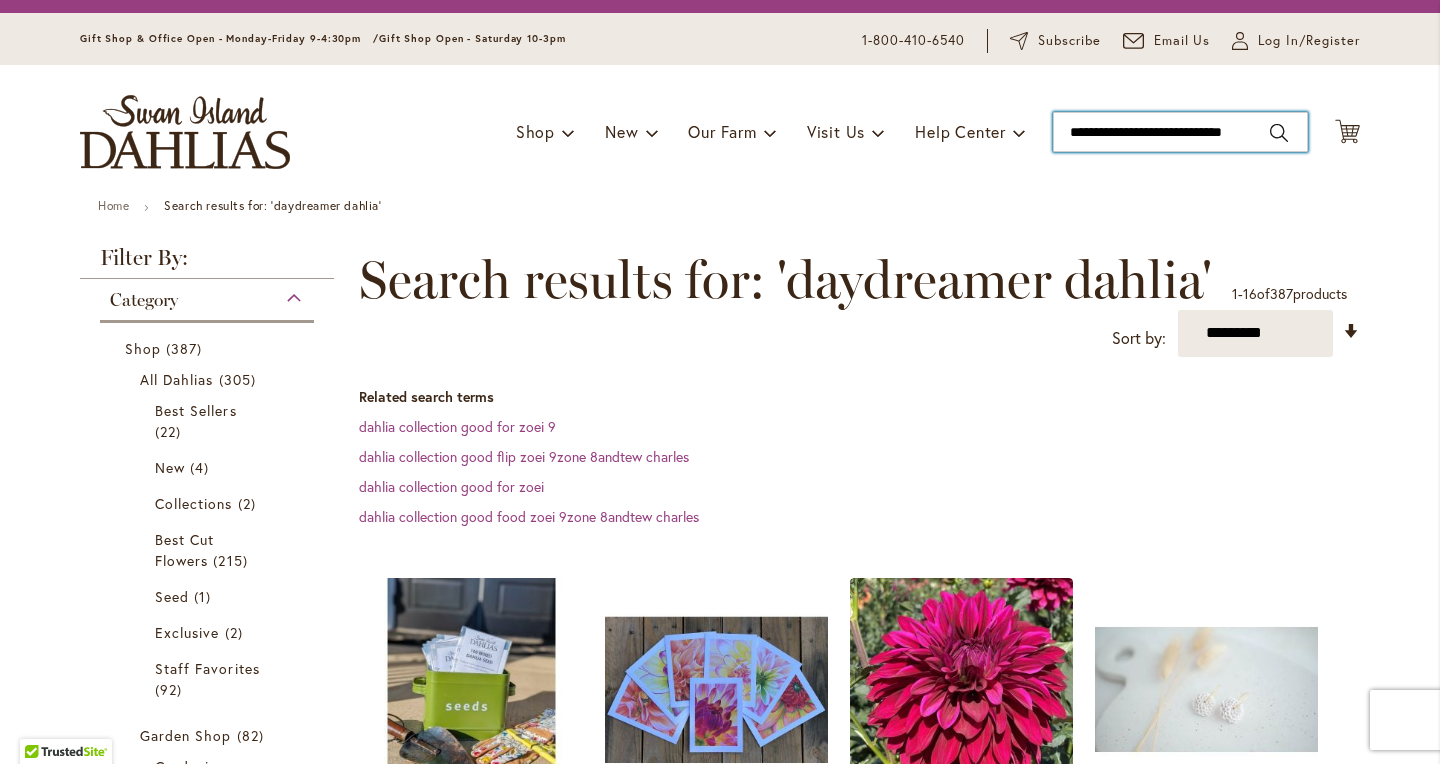 scroll, scrollTop: 0, scrollLeft: 39, axis: horizontal 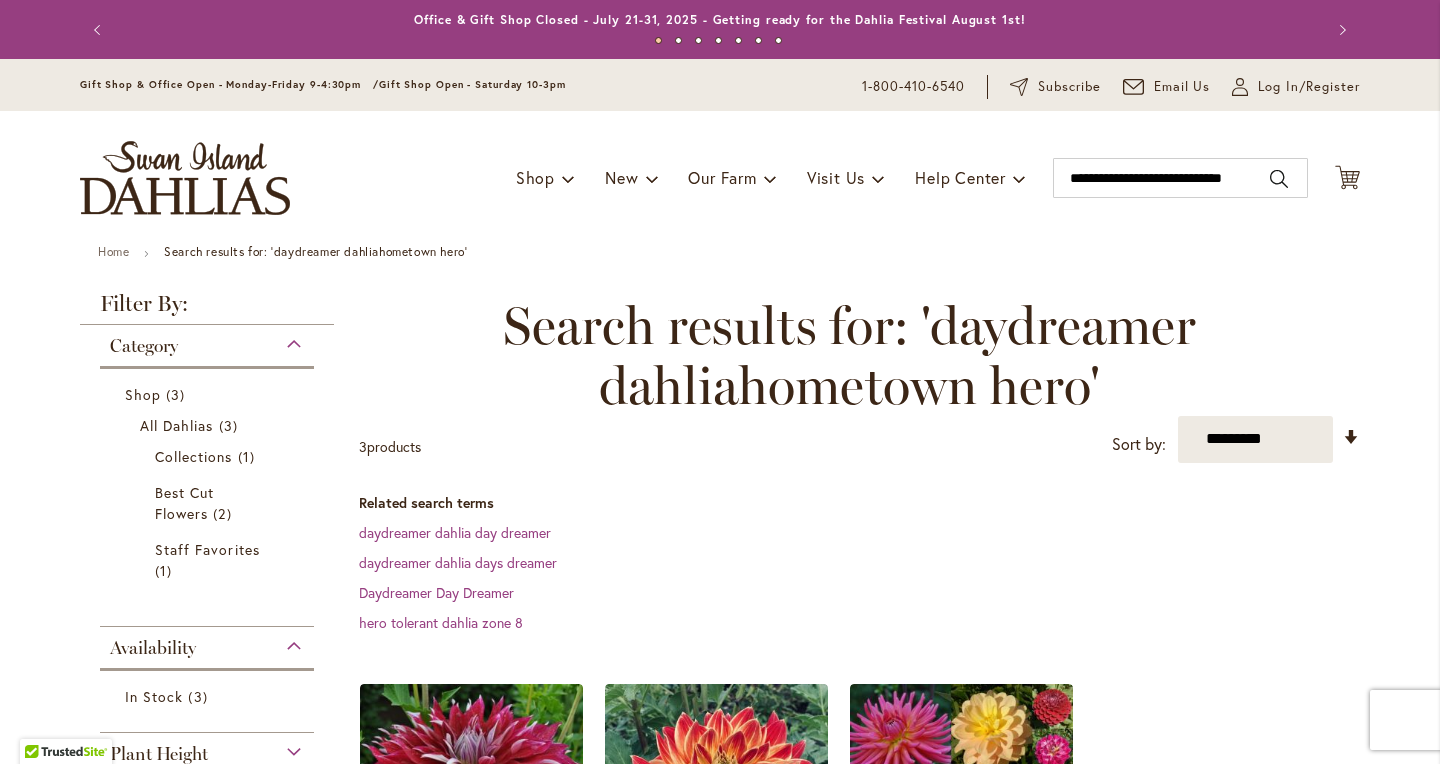 type on "**********" 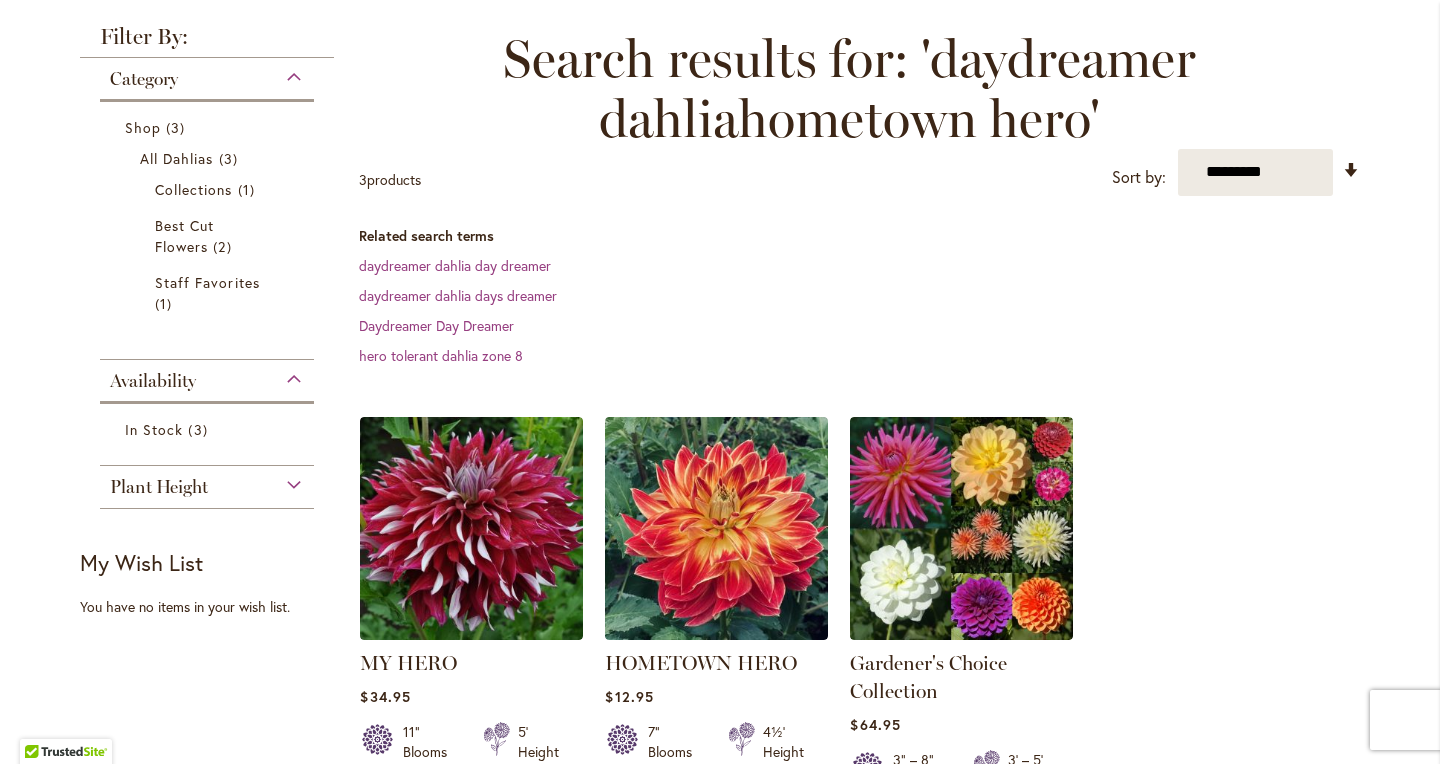 scroll, scrollTop: 279, scrollLeft: 0, axis: vertical 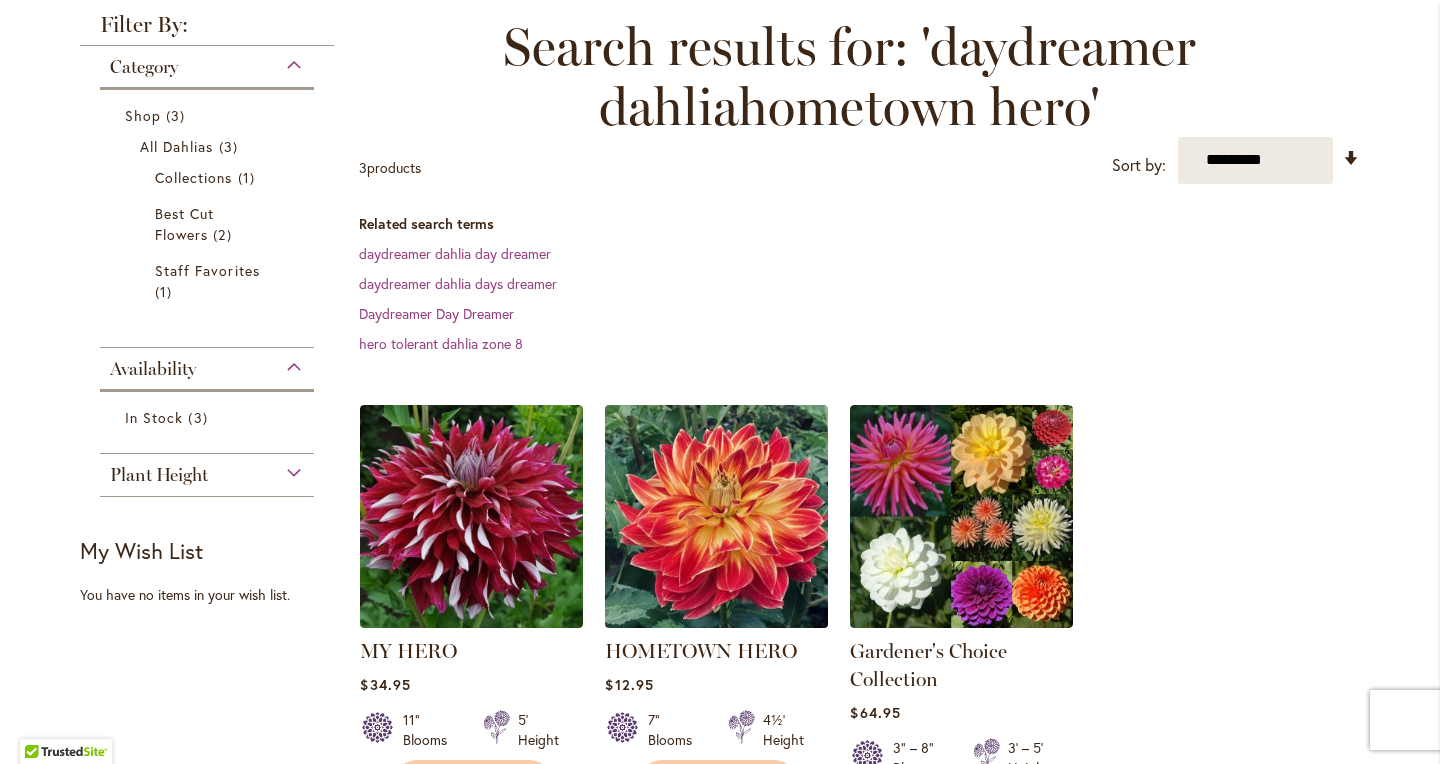 click at bounding box center [717, 516] 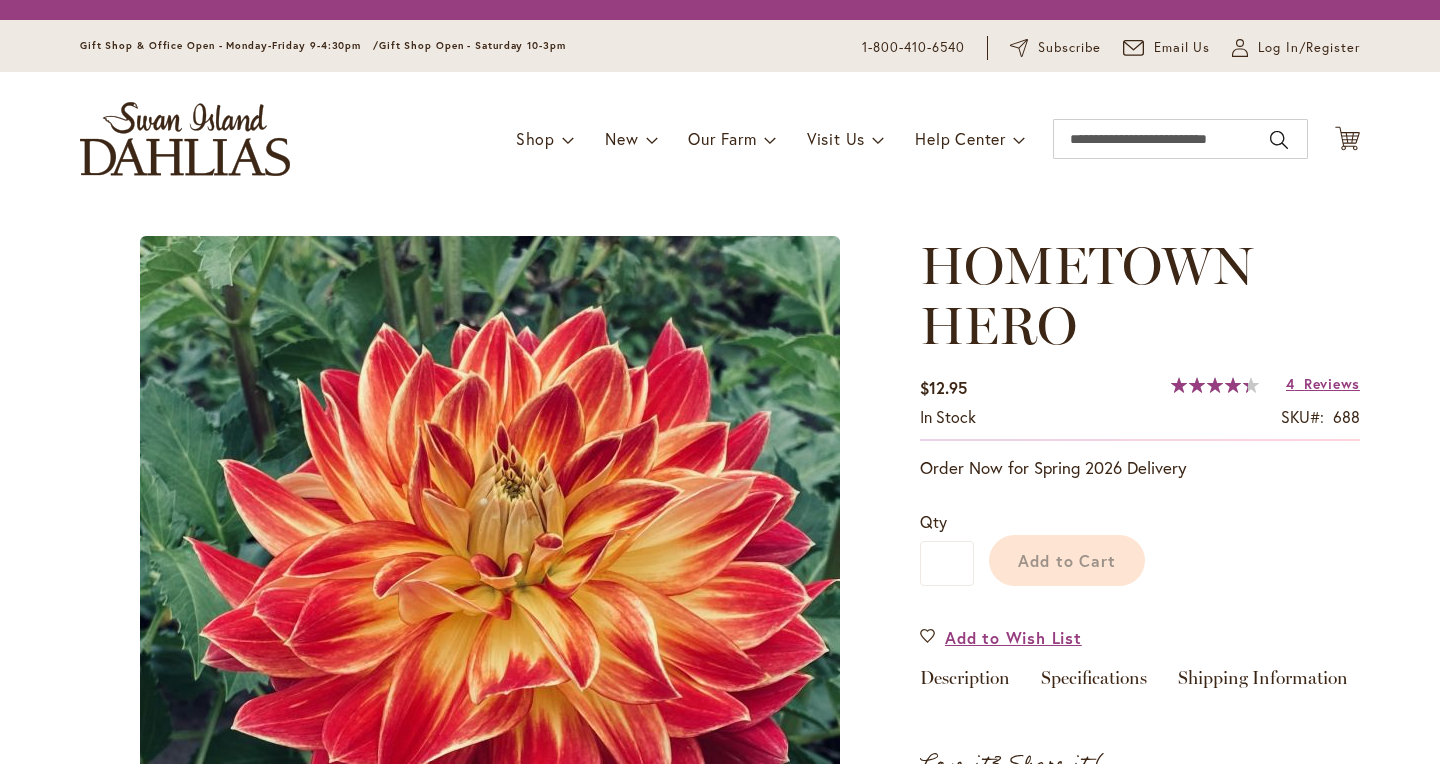 scroll, scrollTop: 0, scrollLeft: 0, axis: both 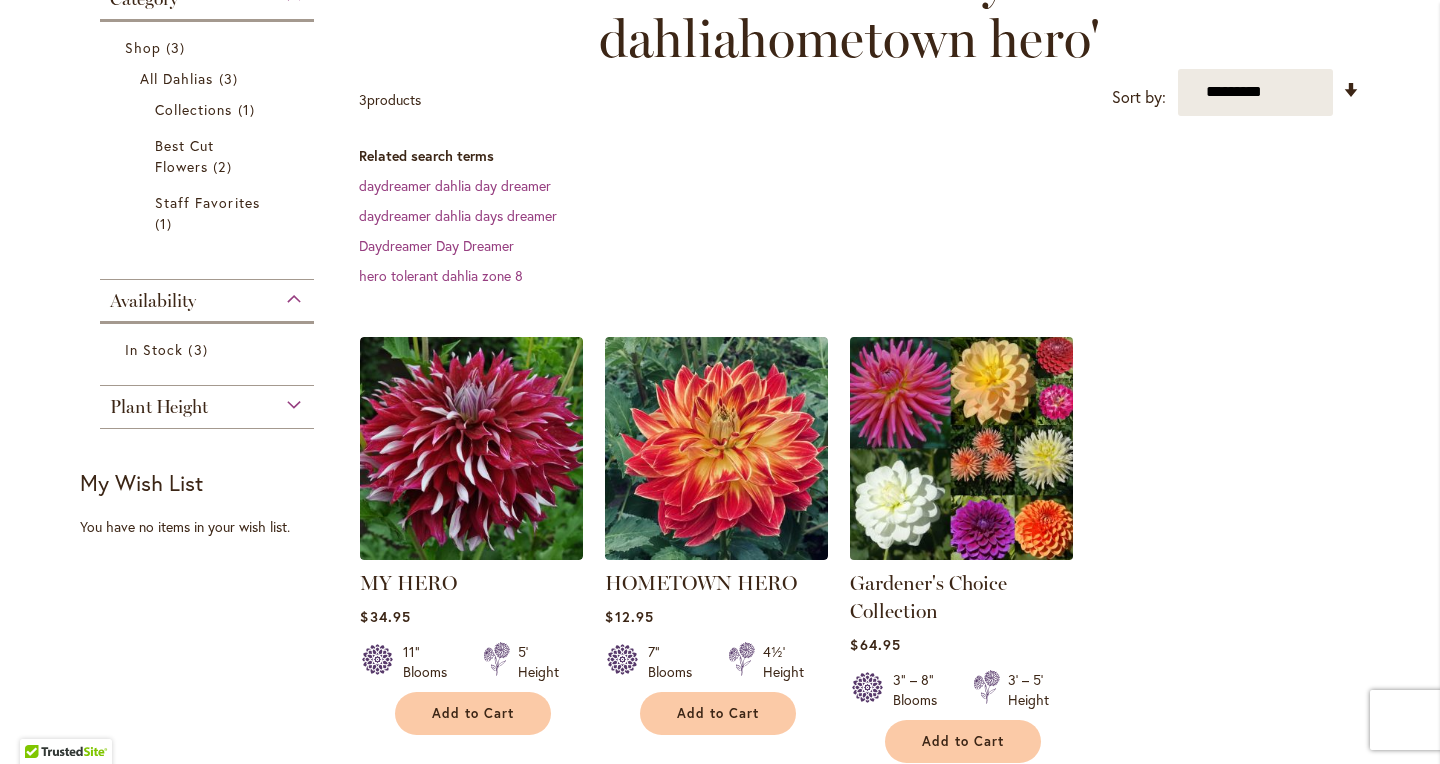 click at bounding box center [962, 448] 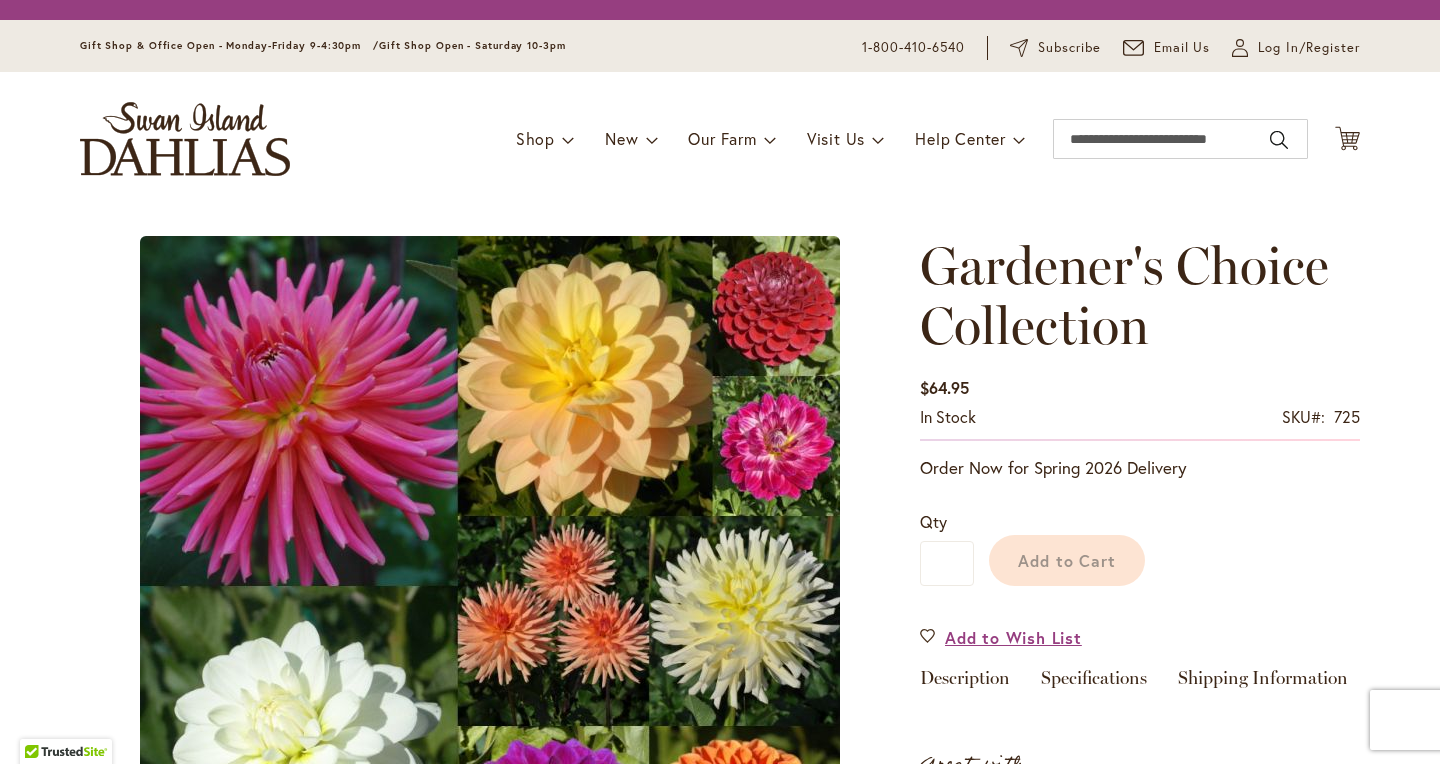 scroll, scrollTop: 0, scrollLeft: 0, axis: both 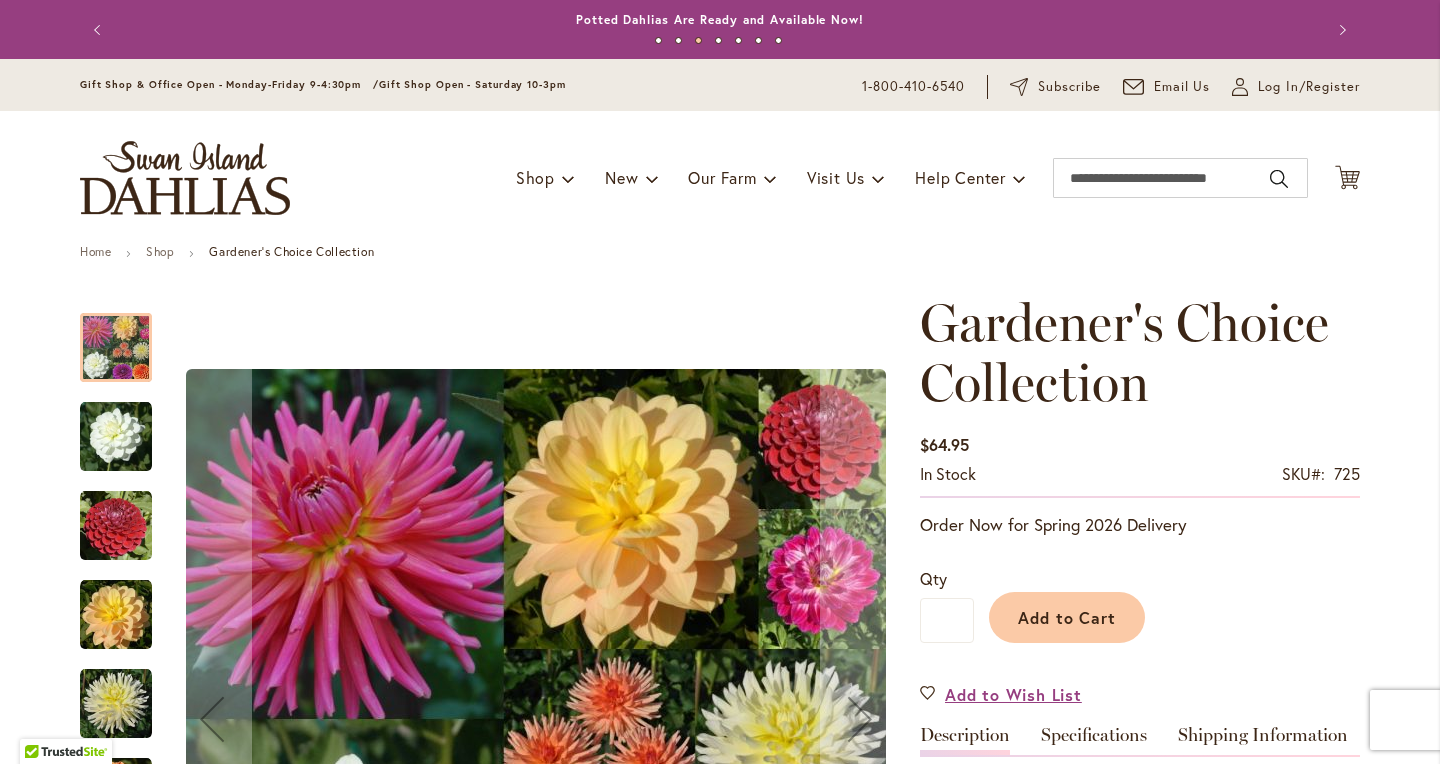 type on "**********" 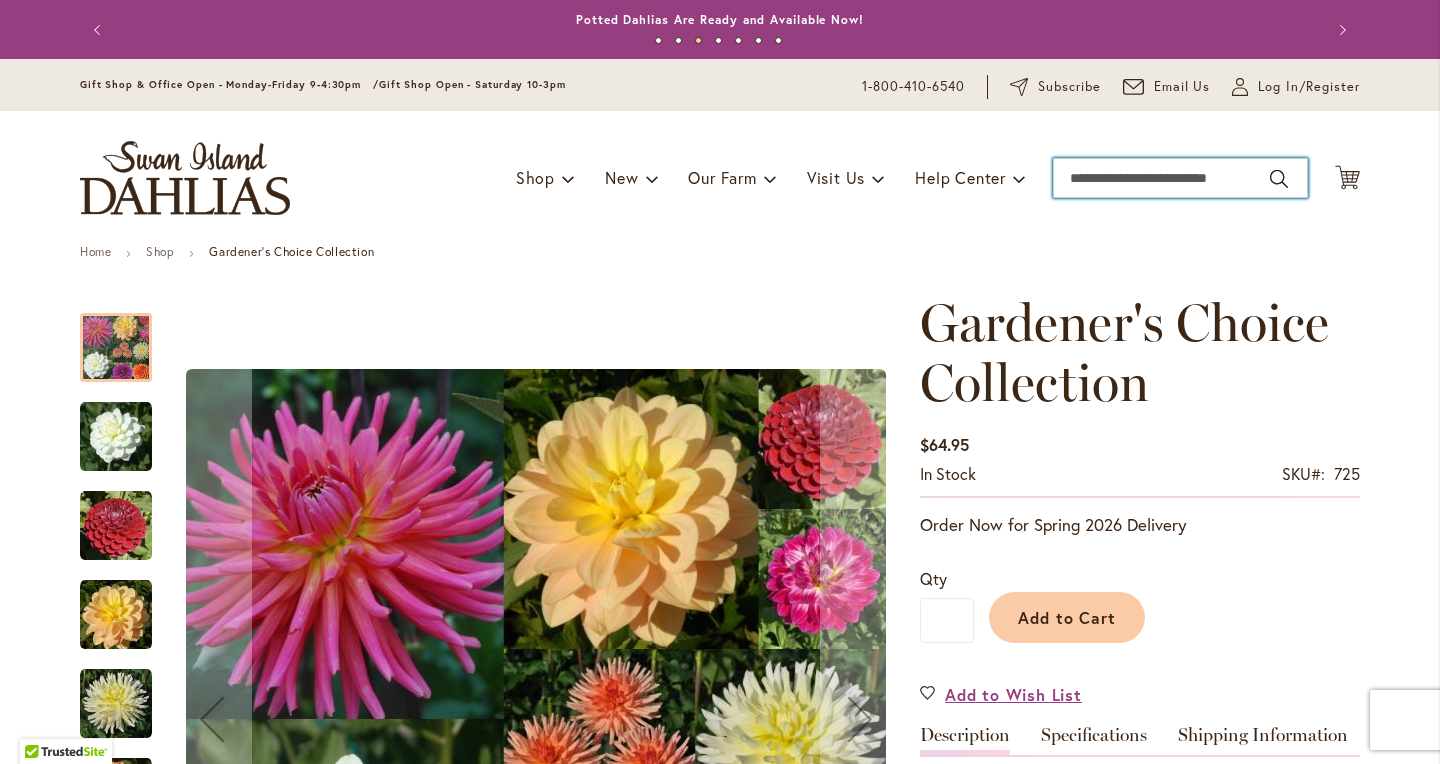 click on "Search" at bounding box center (1180, 178) 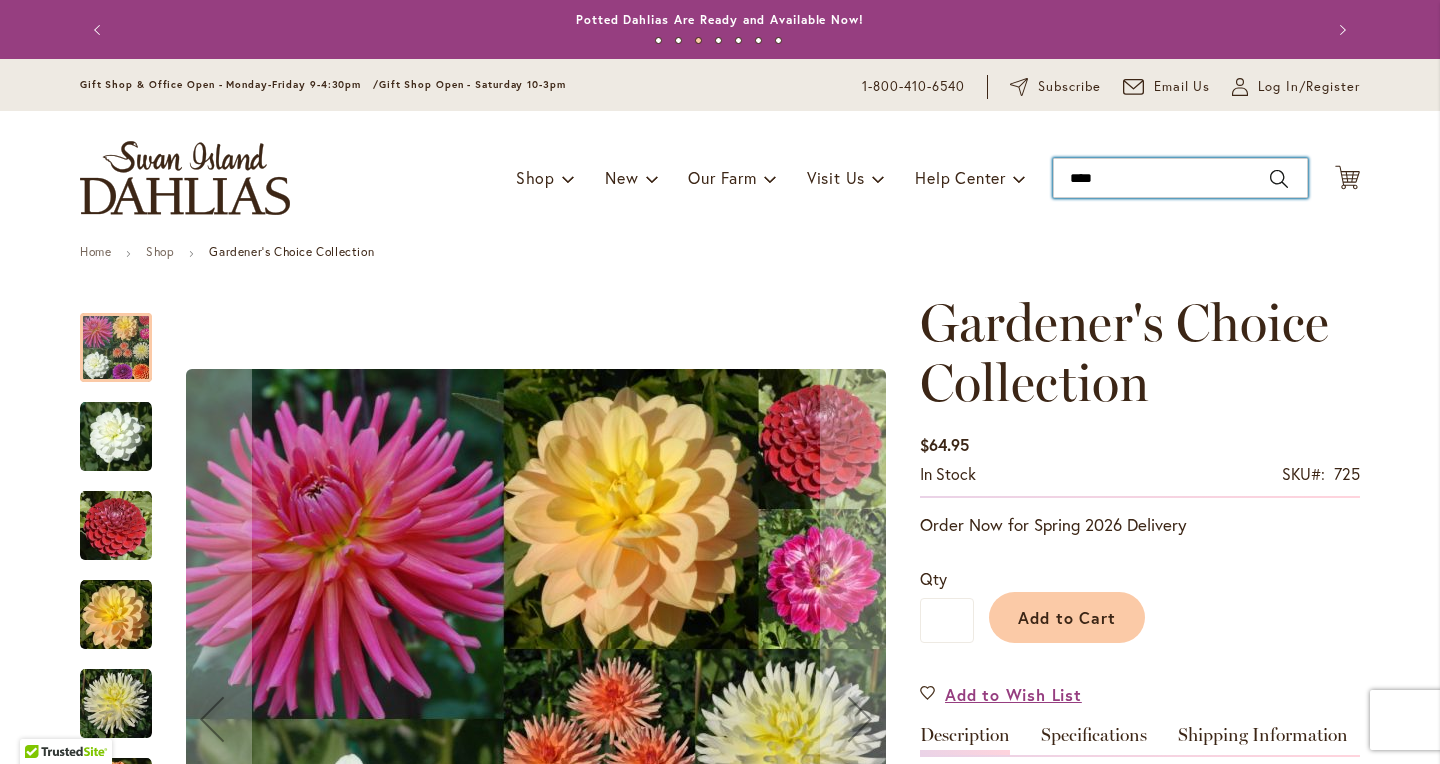 type on "*****" 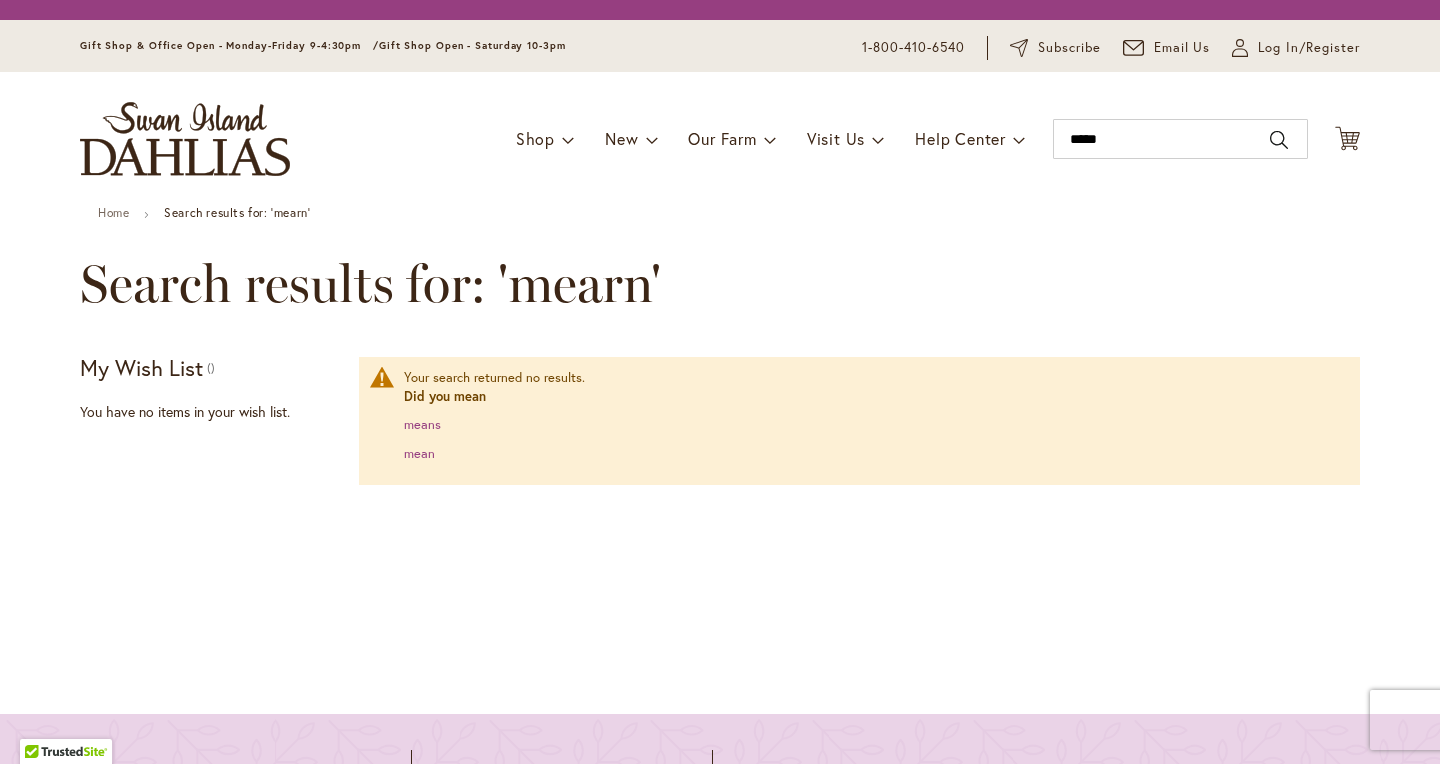 scroll, scrollTop: 0, scrollLeft: 0, axis: both 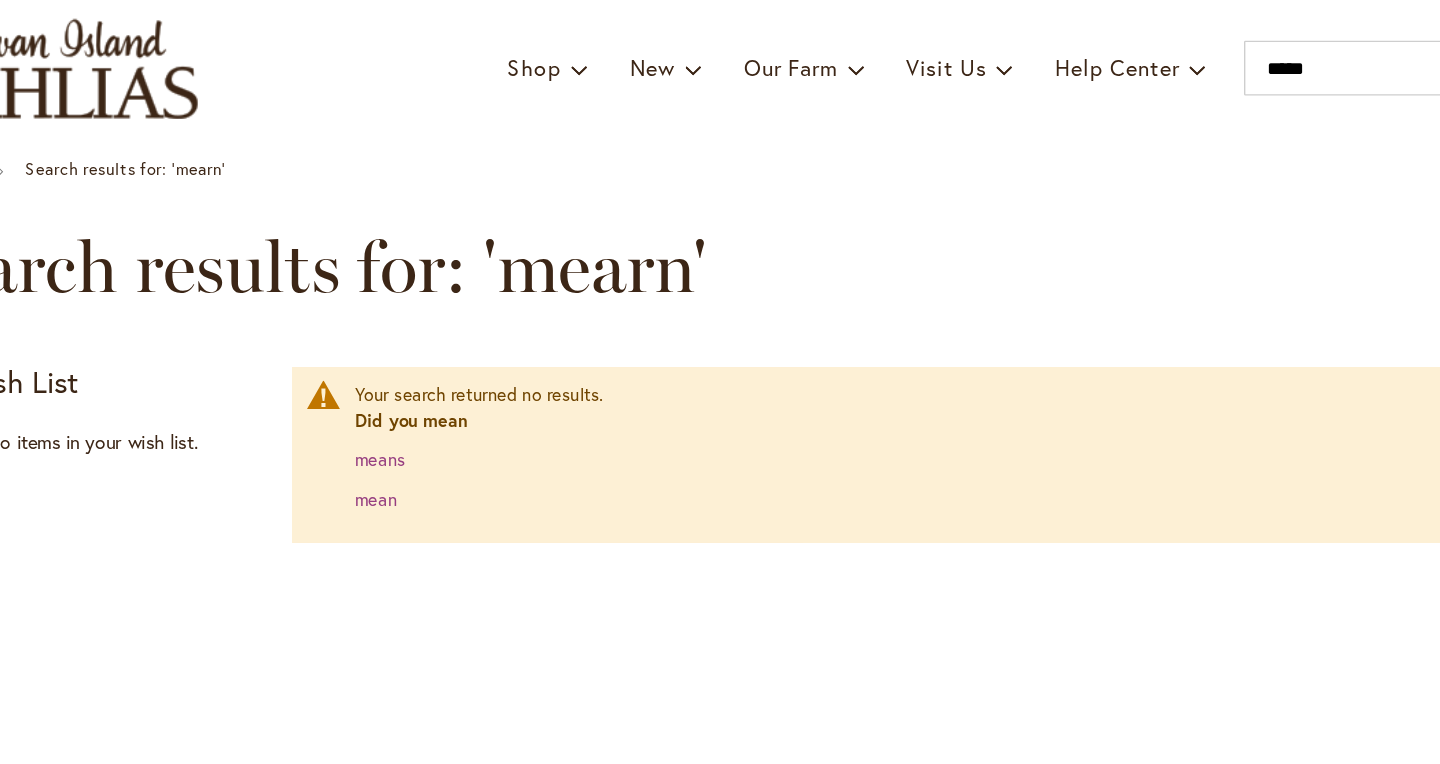 type on "**********" 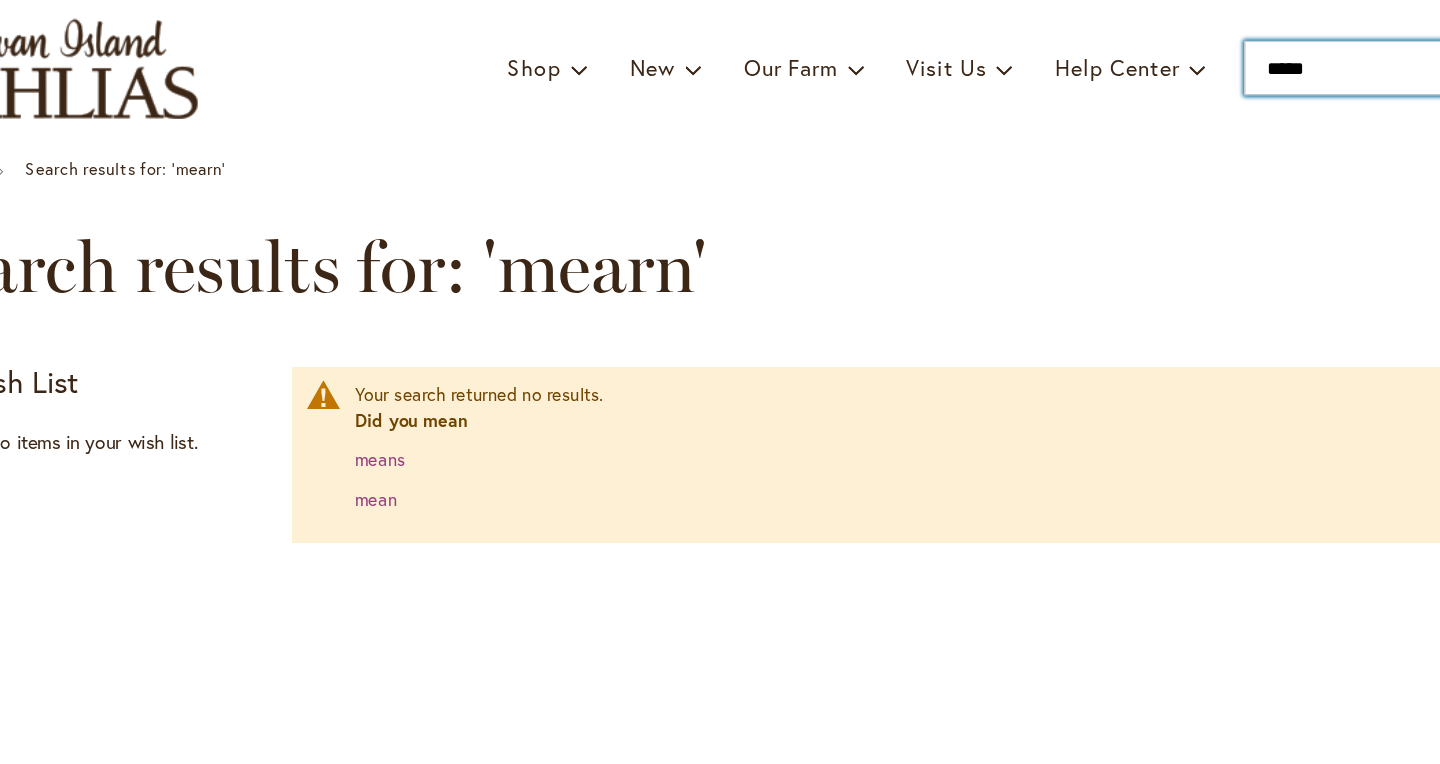 click on "*****" at bounding box center [1180, 178] 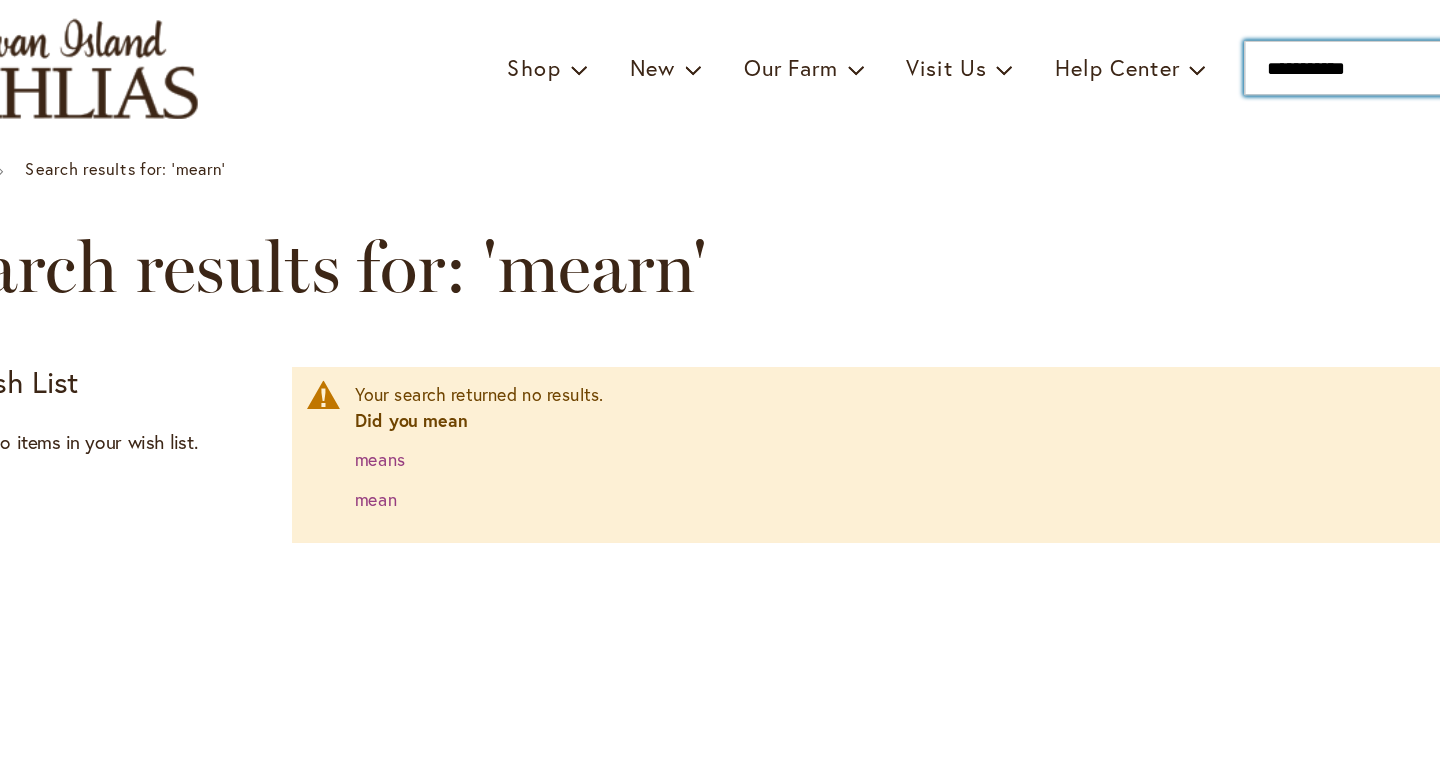 type on "**********" 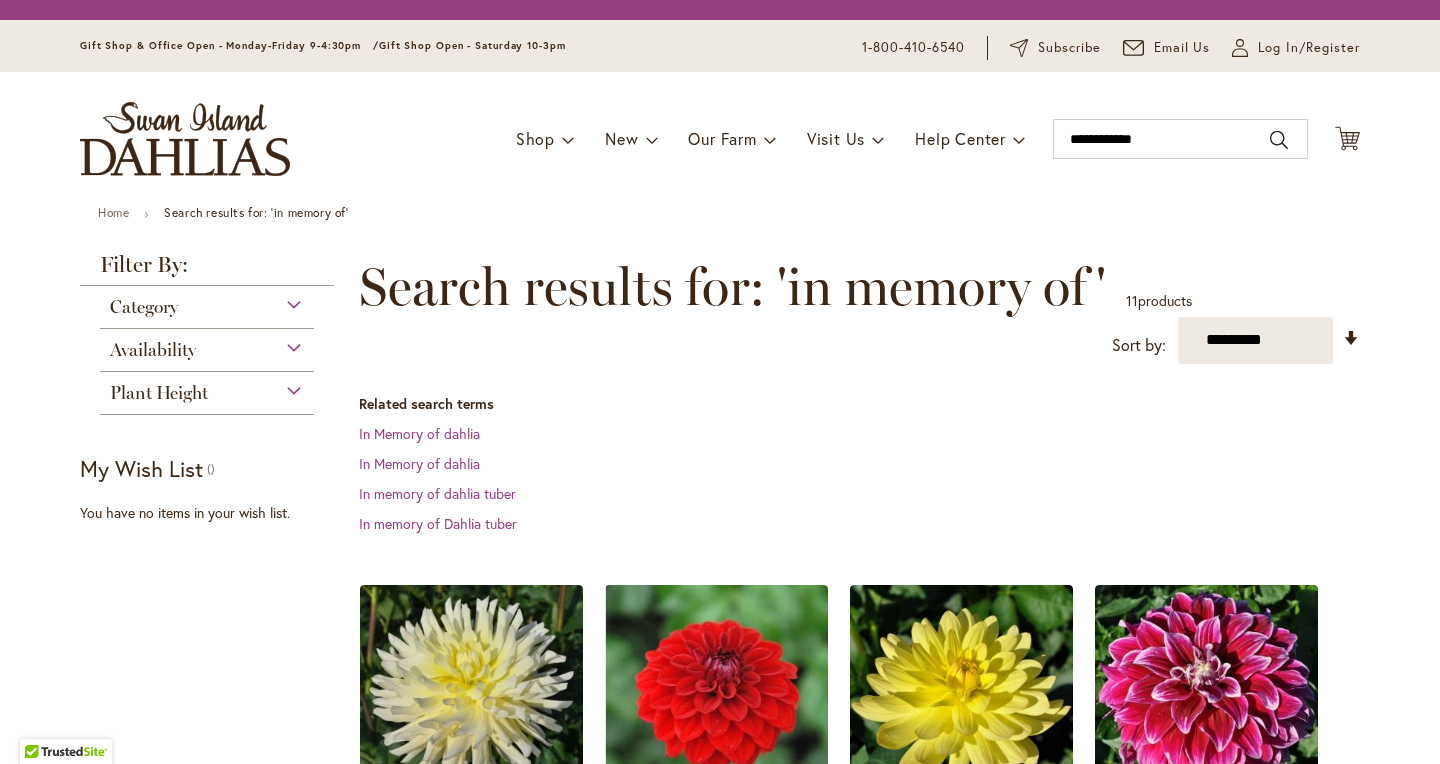 scroll, scrollTop: 0, scrollLeft: 0, axis: both 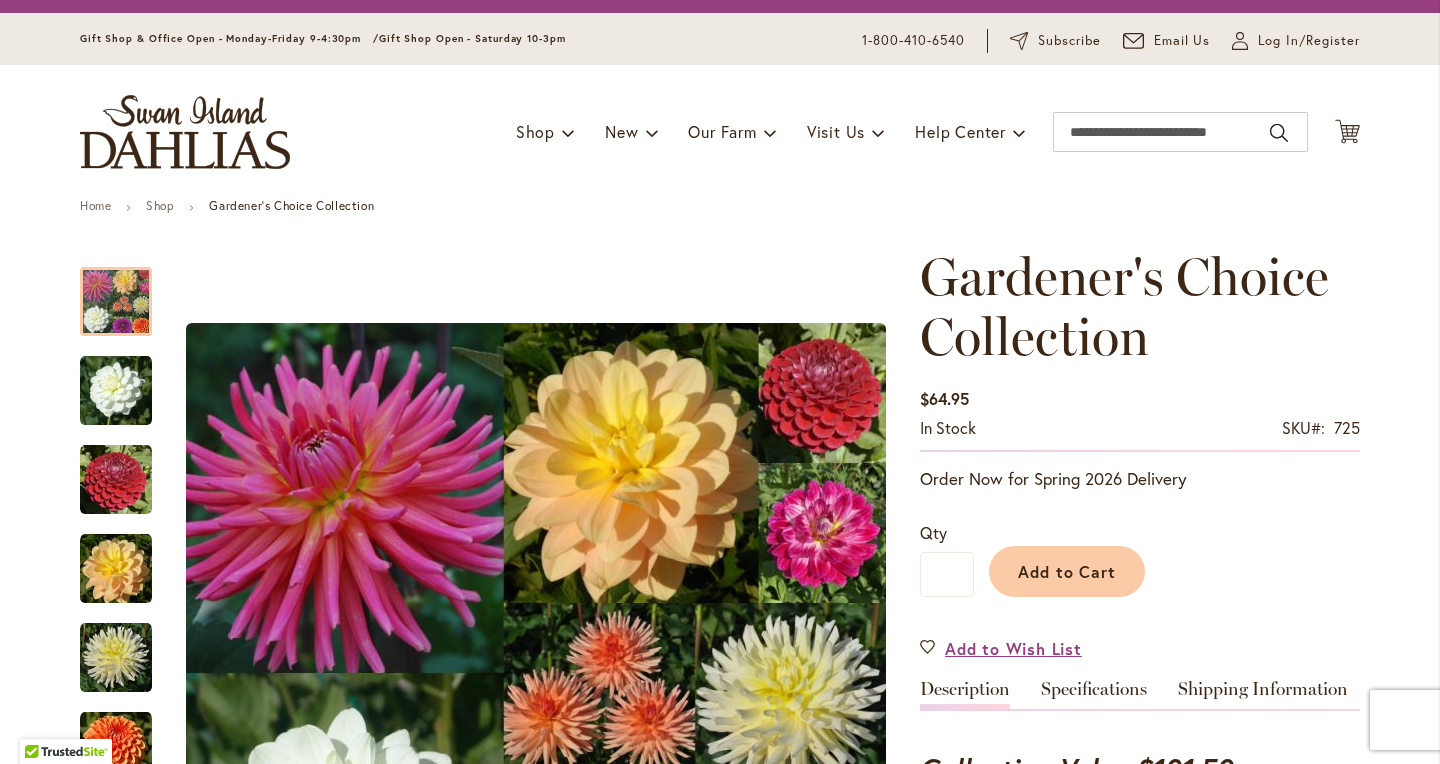 type on "**********" 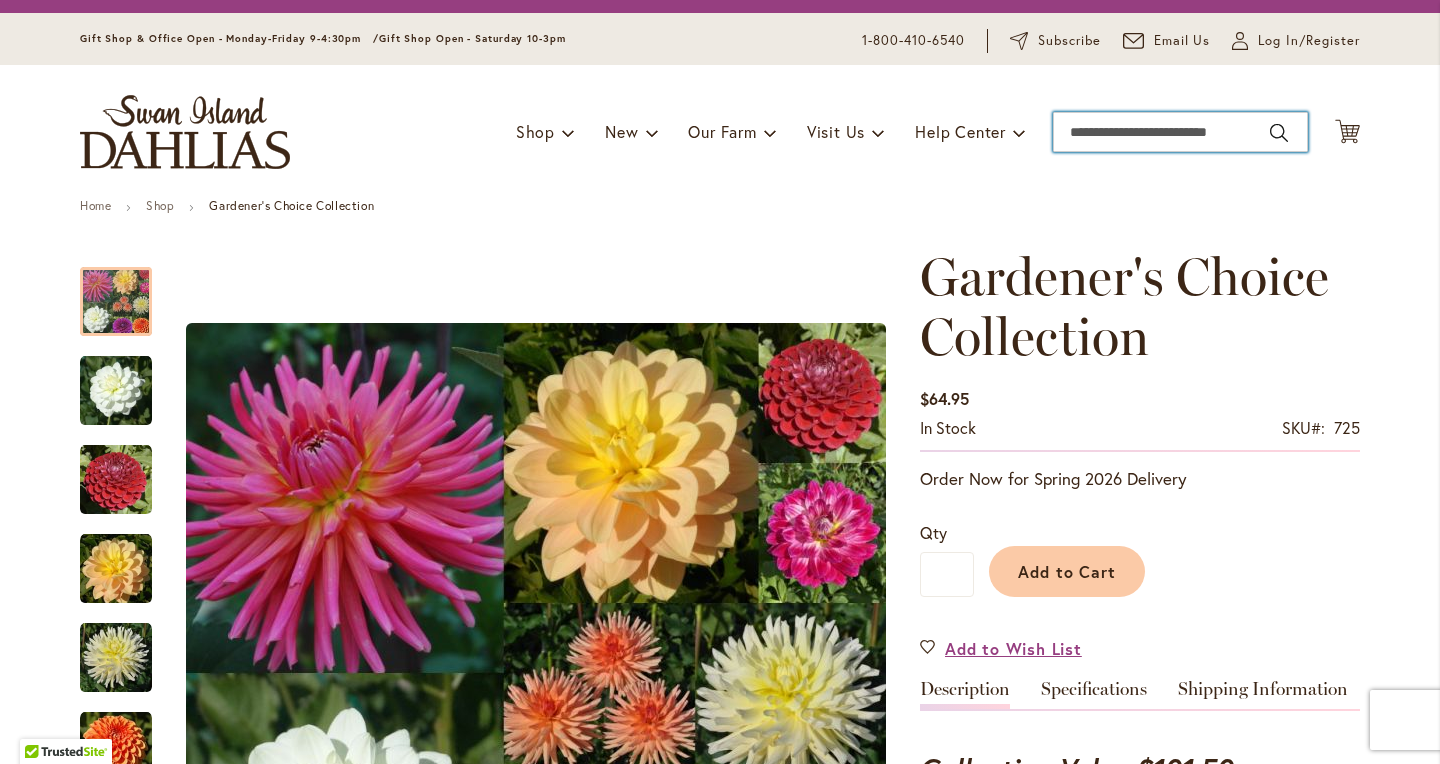 click on "Search" at bounding box center [1180, 132] 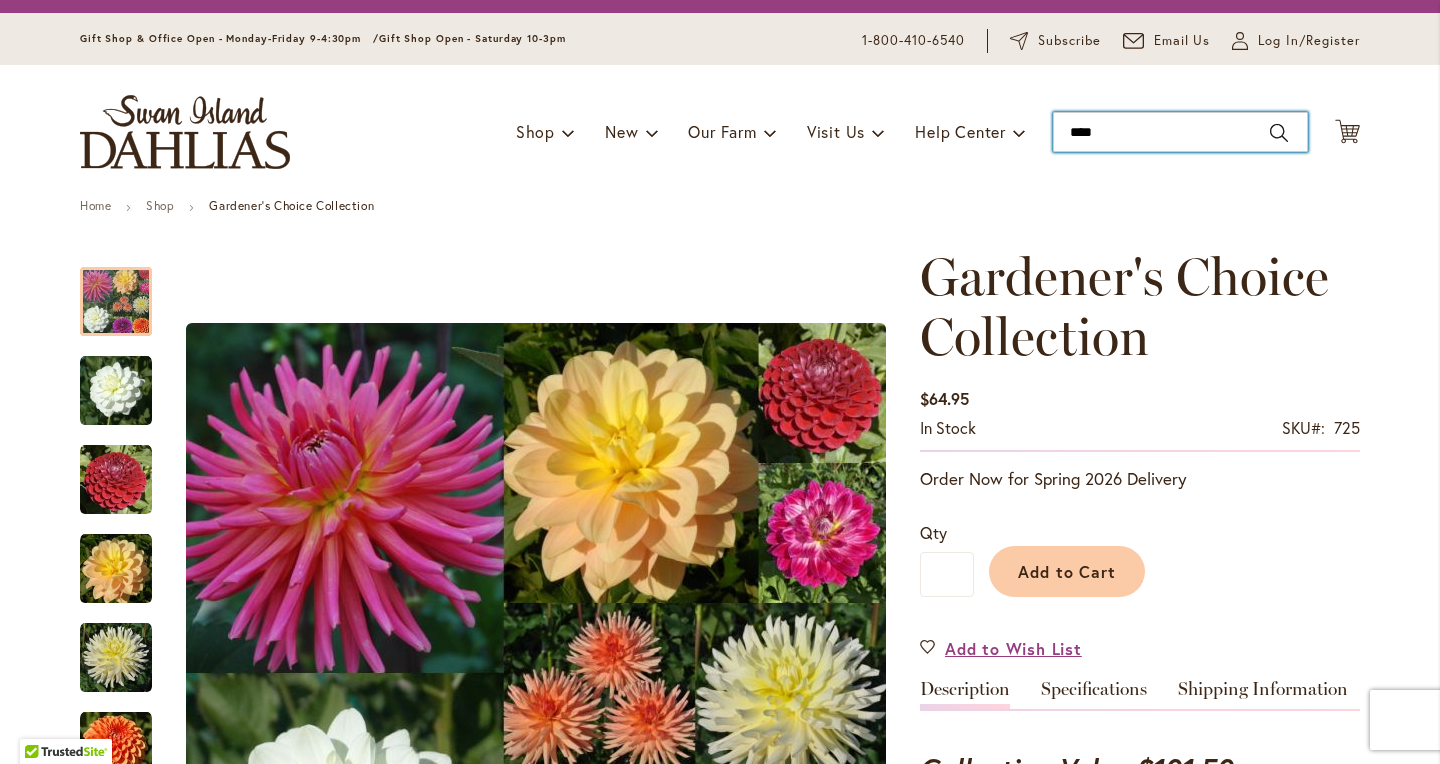 type on "*****" 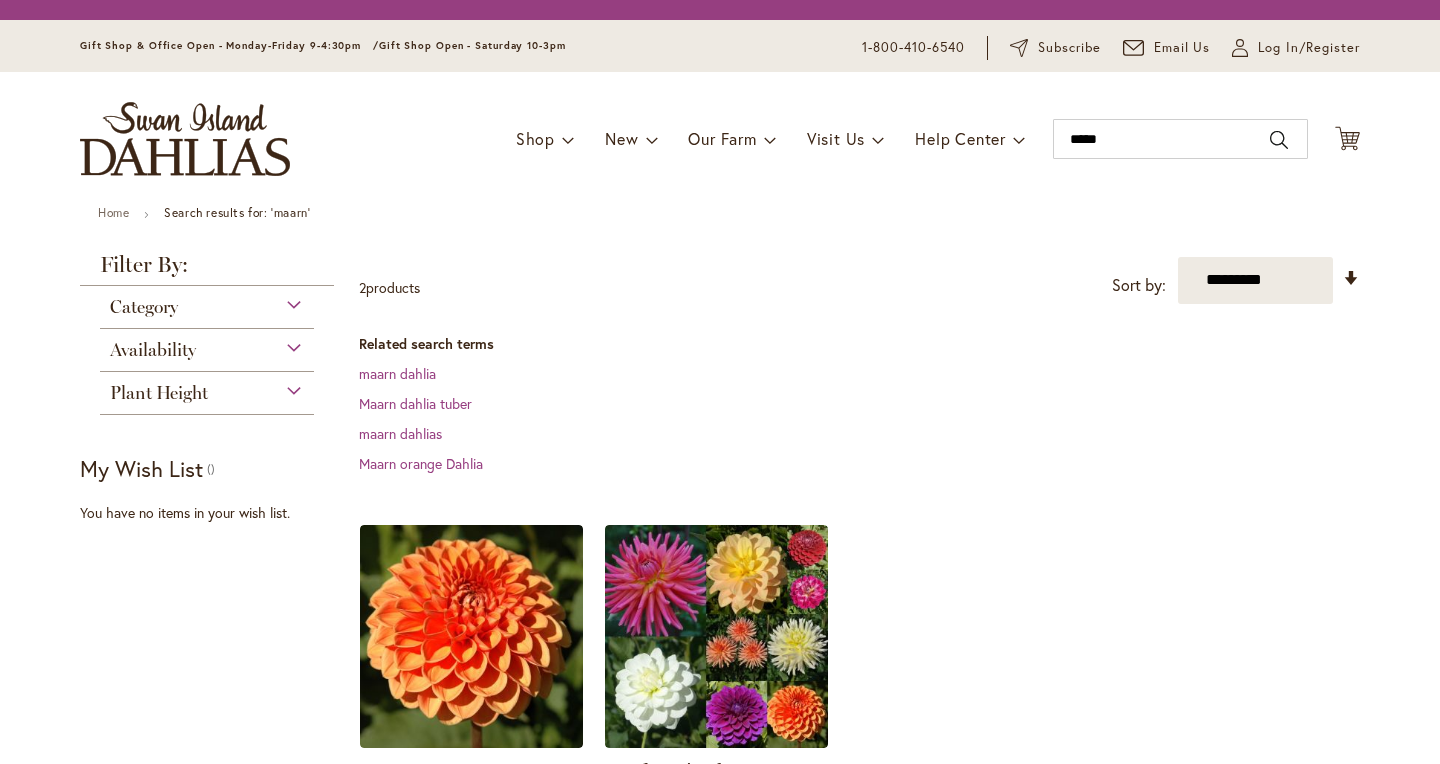 scroll, scrollTop: 0, scrollLeft: 0, axis: both 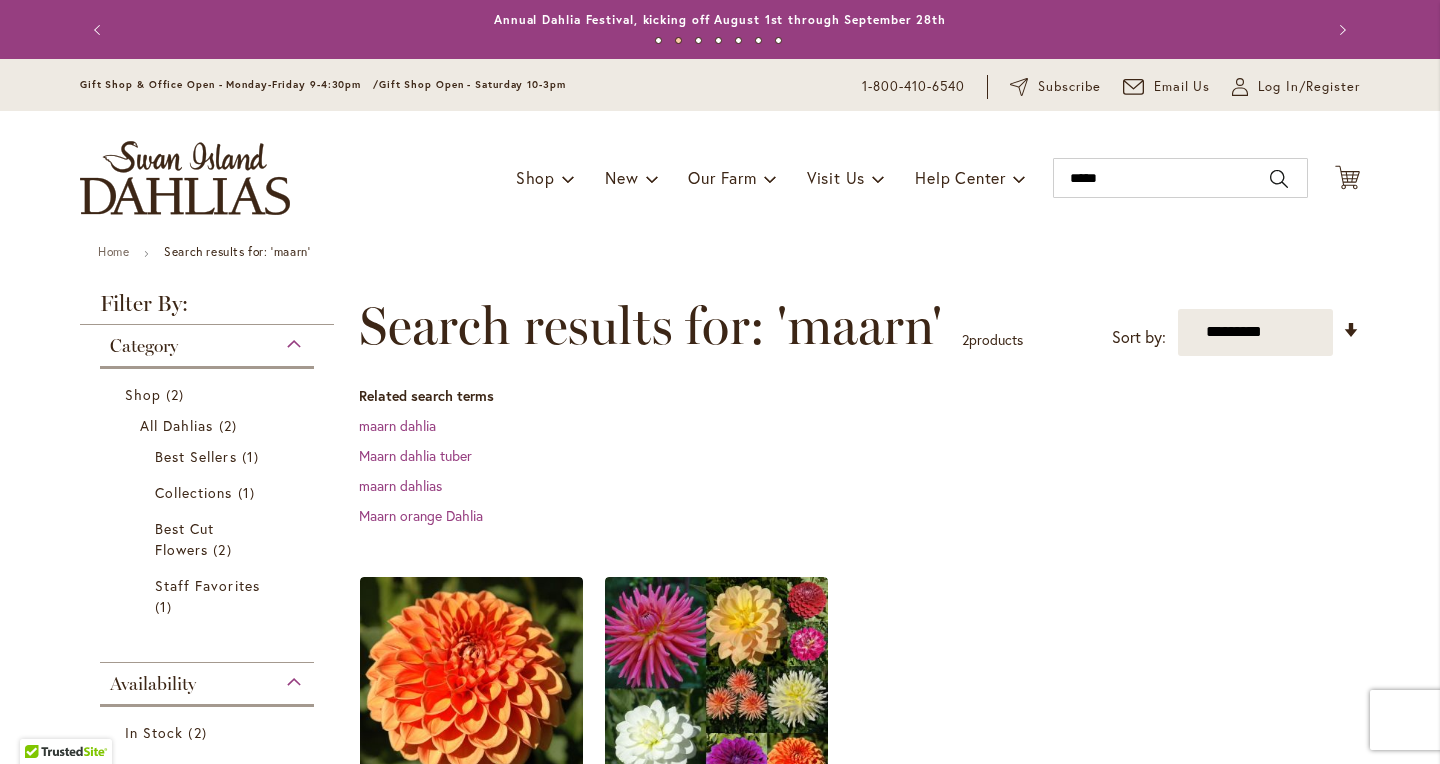 type on "**********" 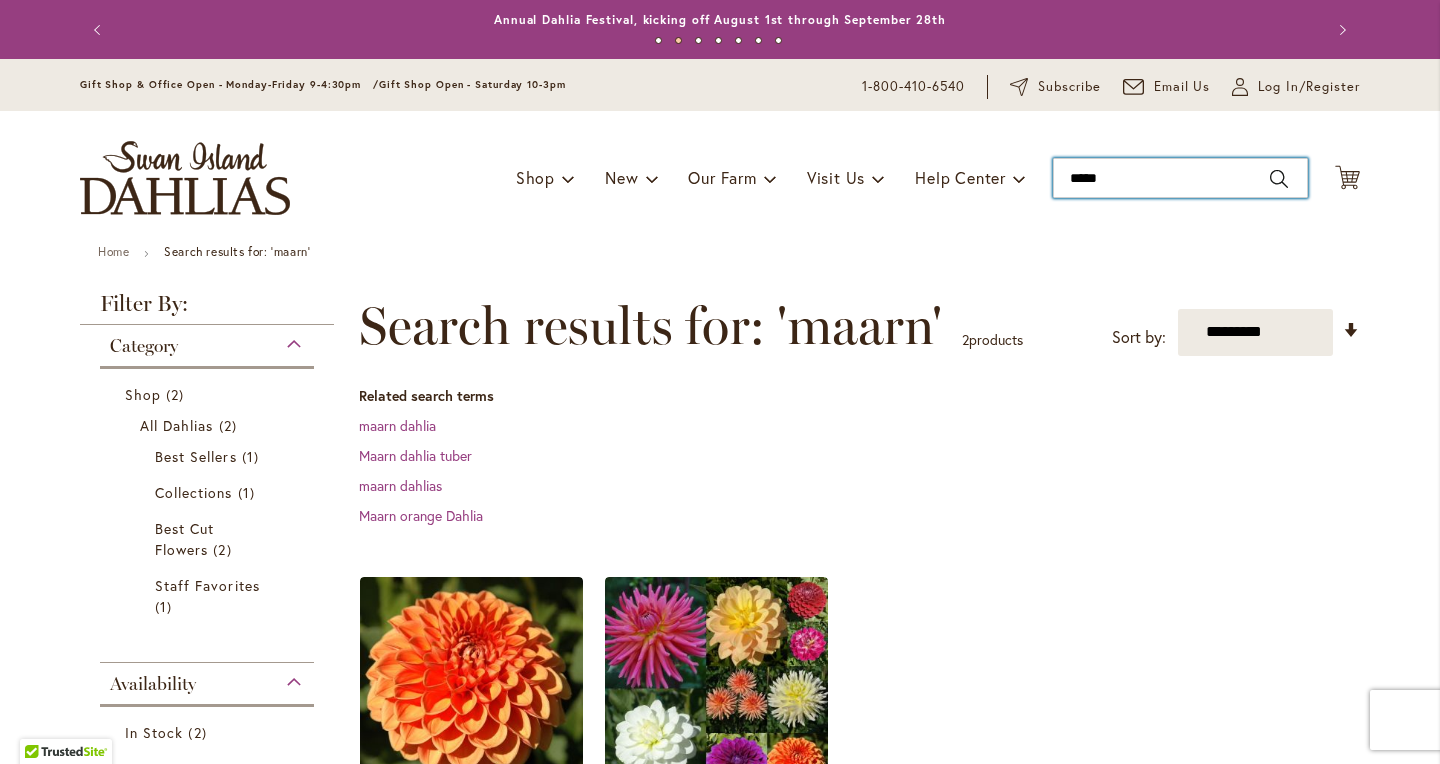 click on "*****" at bounding box center [1180, 178] 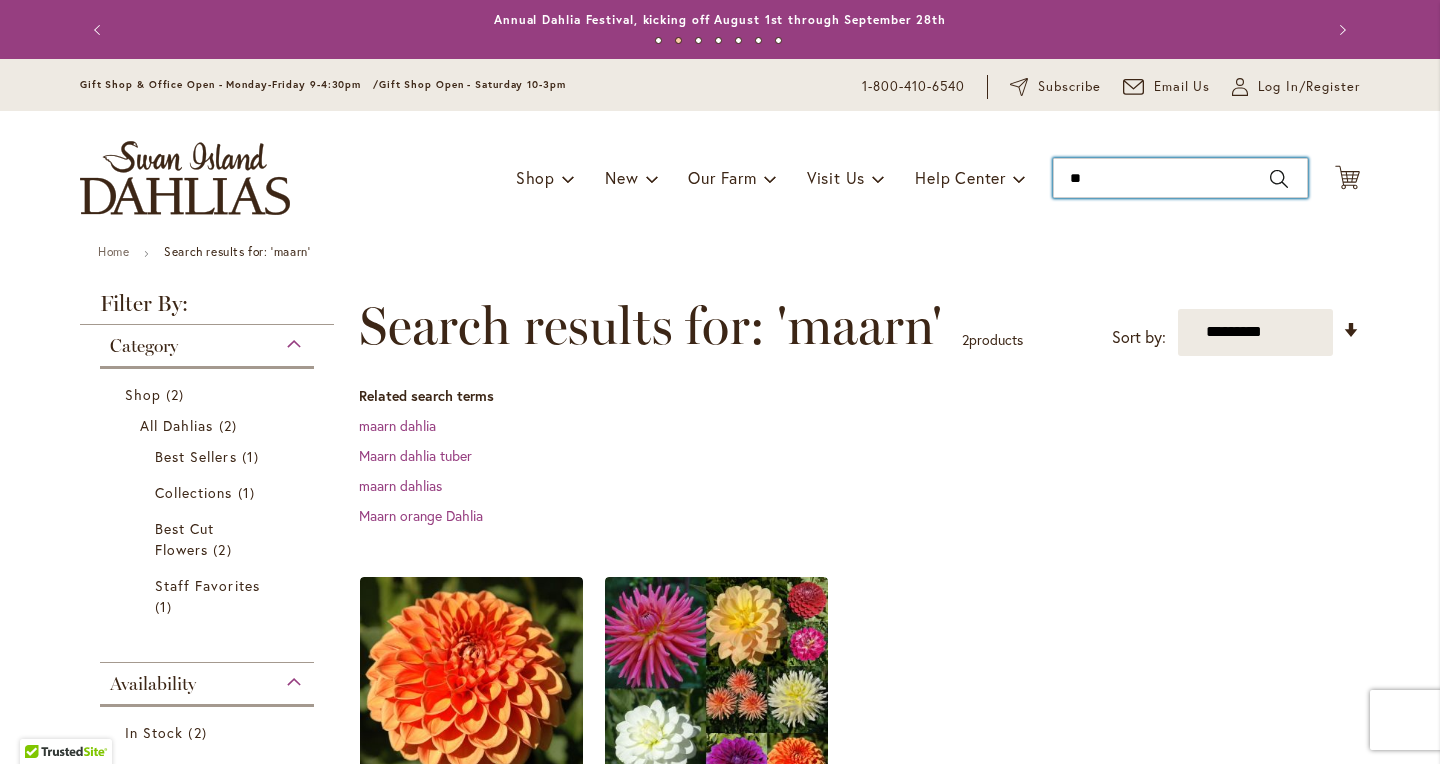 type on "*" 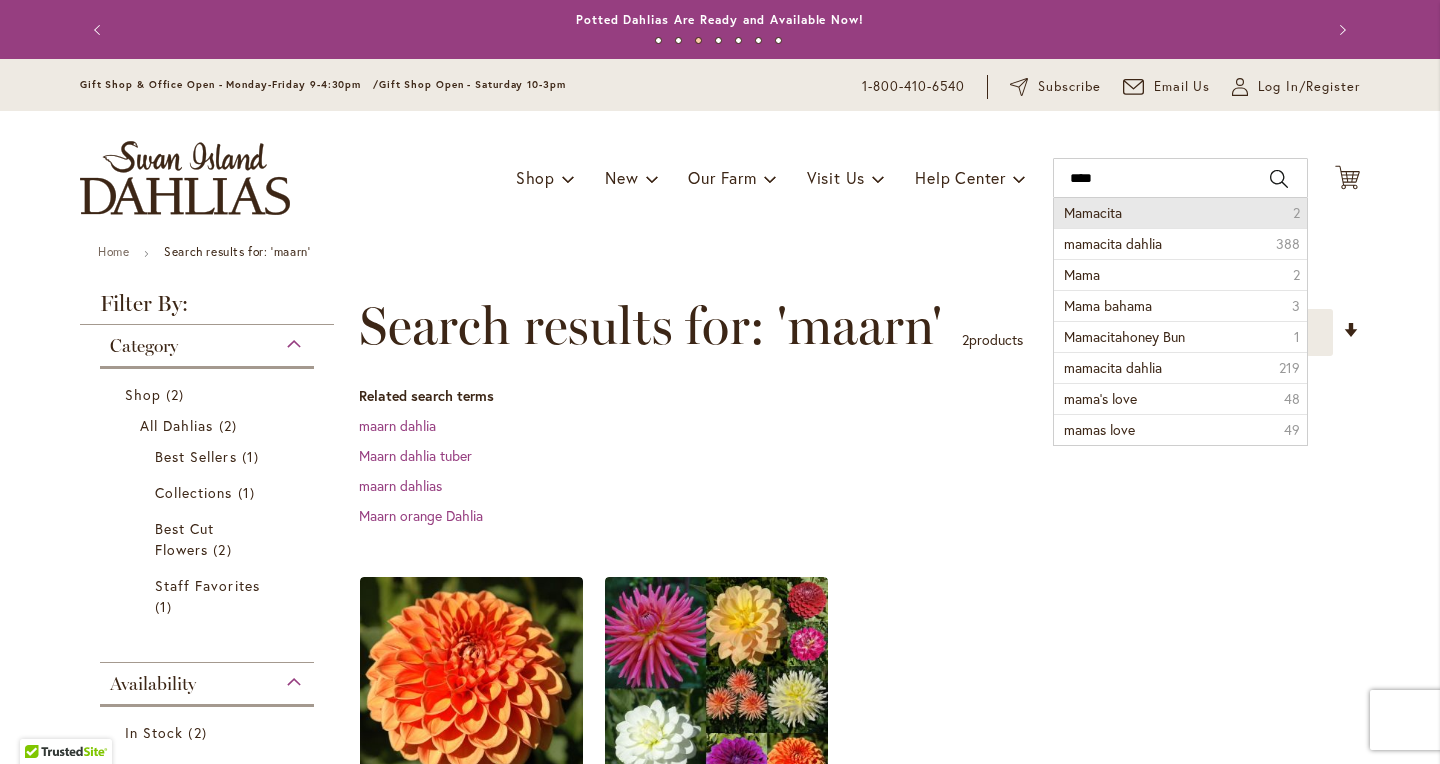 click on "Mamacita" at bounding box center (1093, 212) 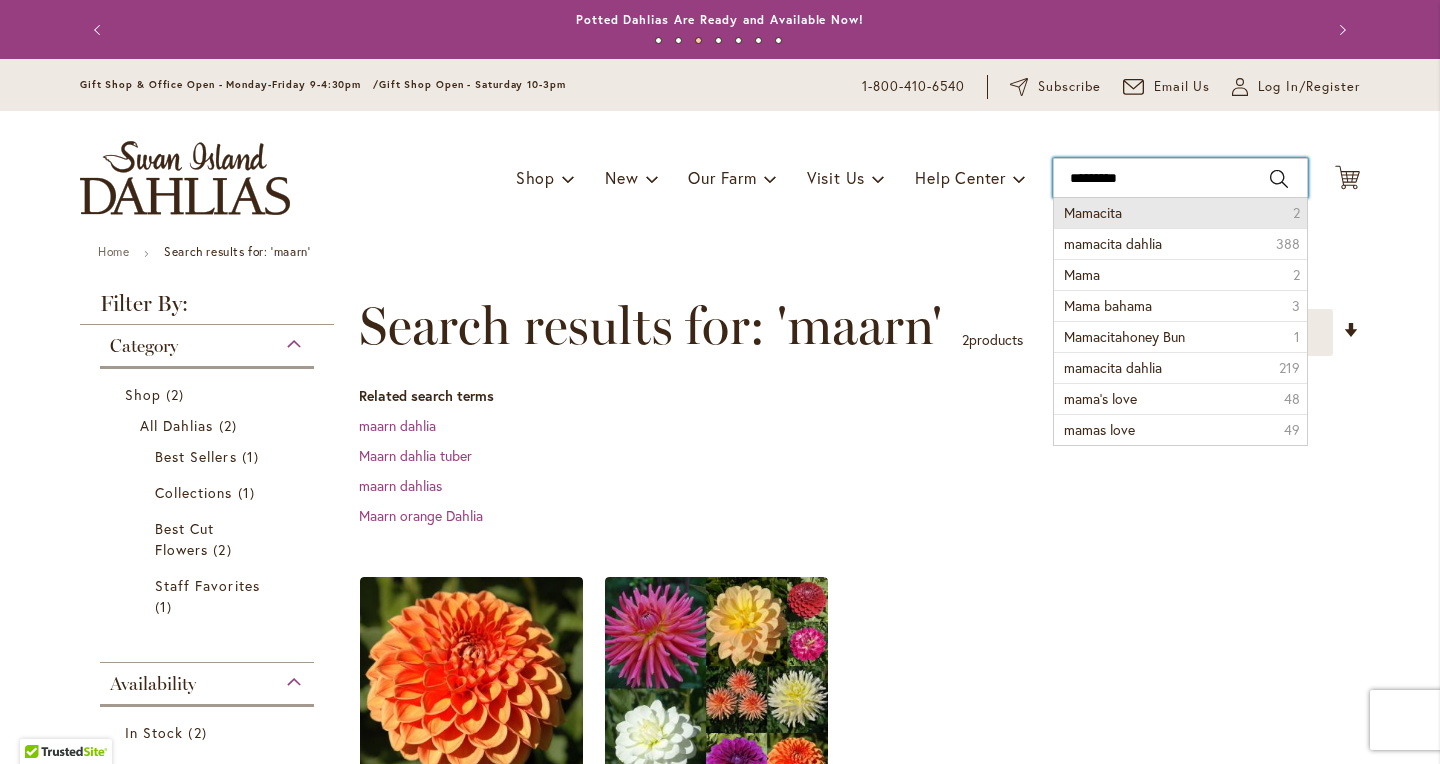type on "********" 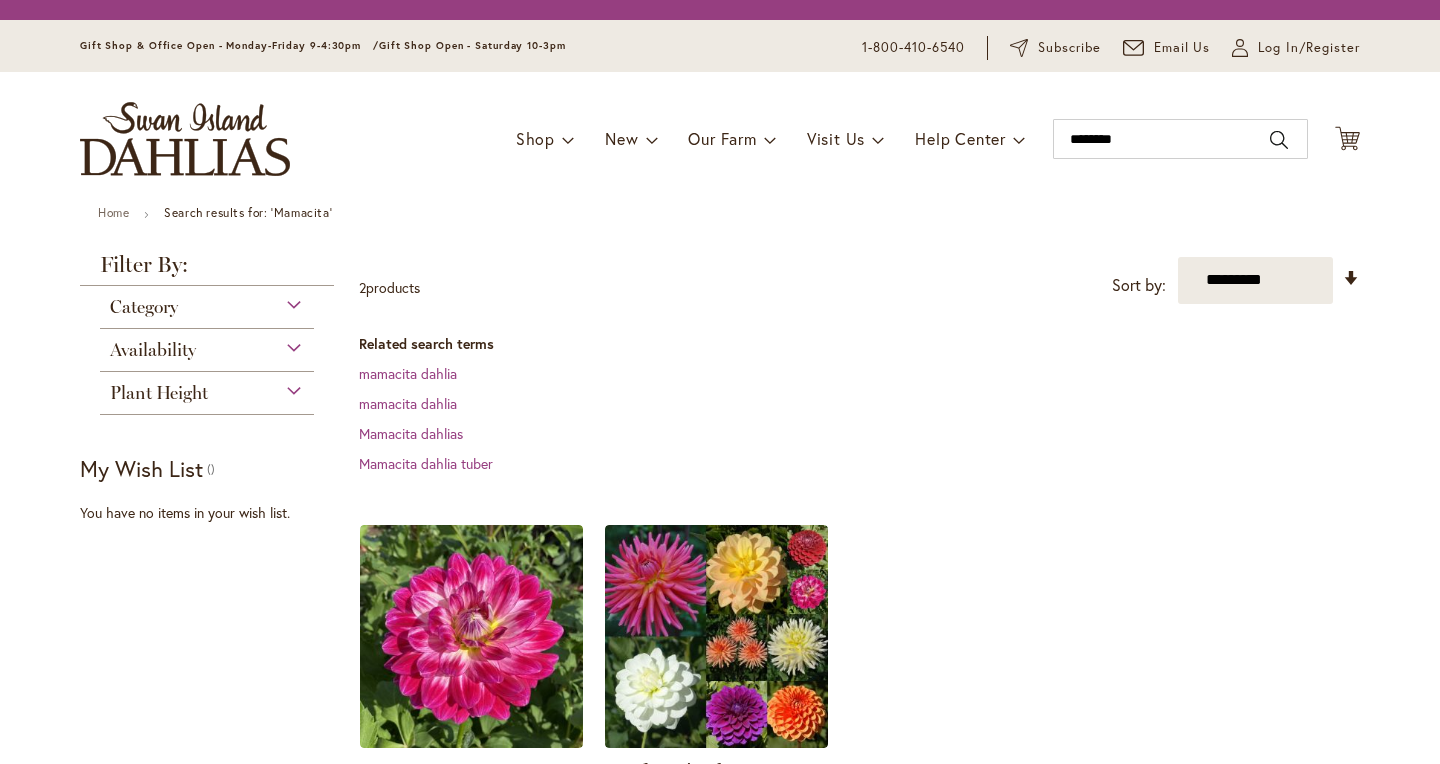 scroll, scrollTop: 0, scrollLeft: 0, axis: both 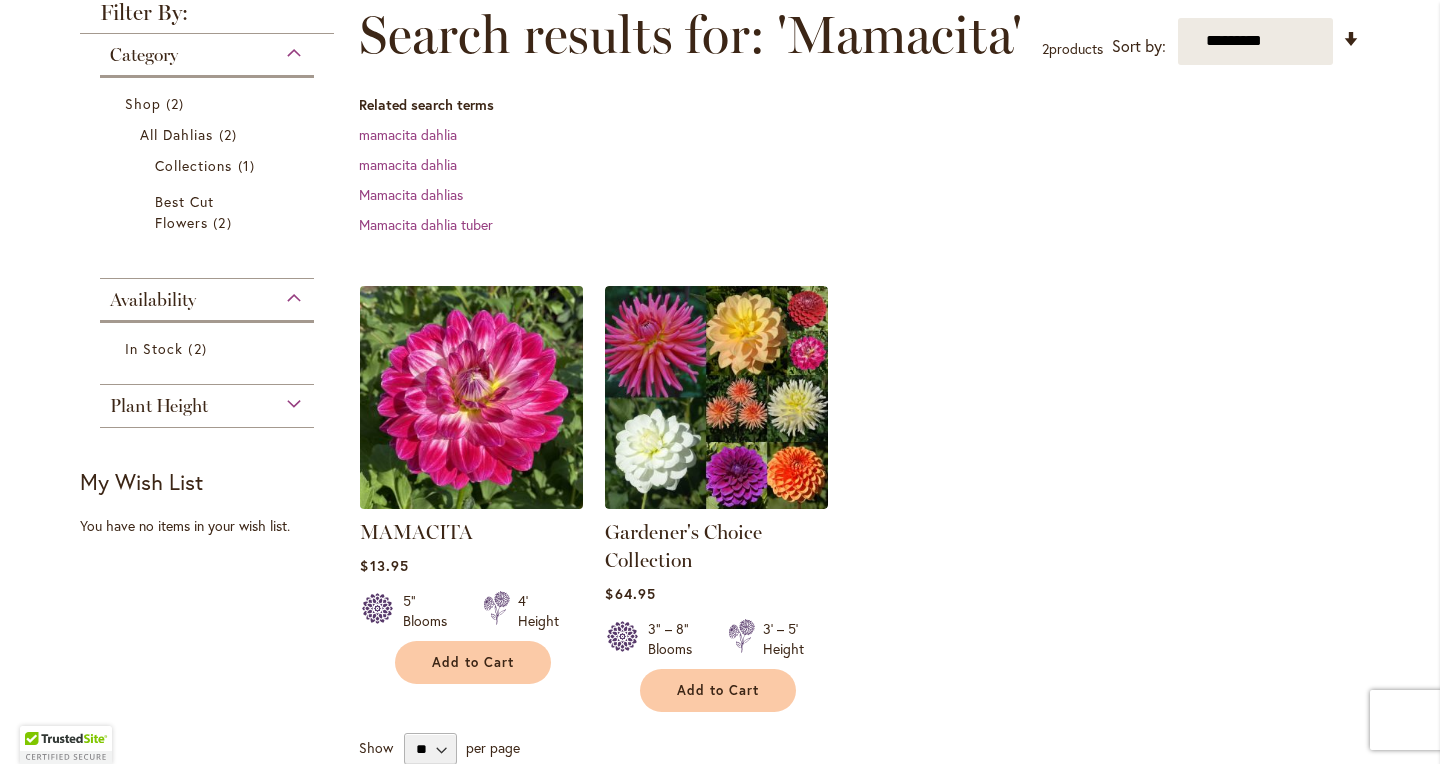 type on "**********" 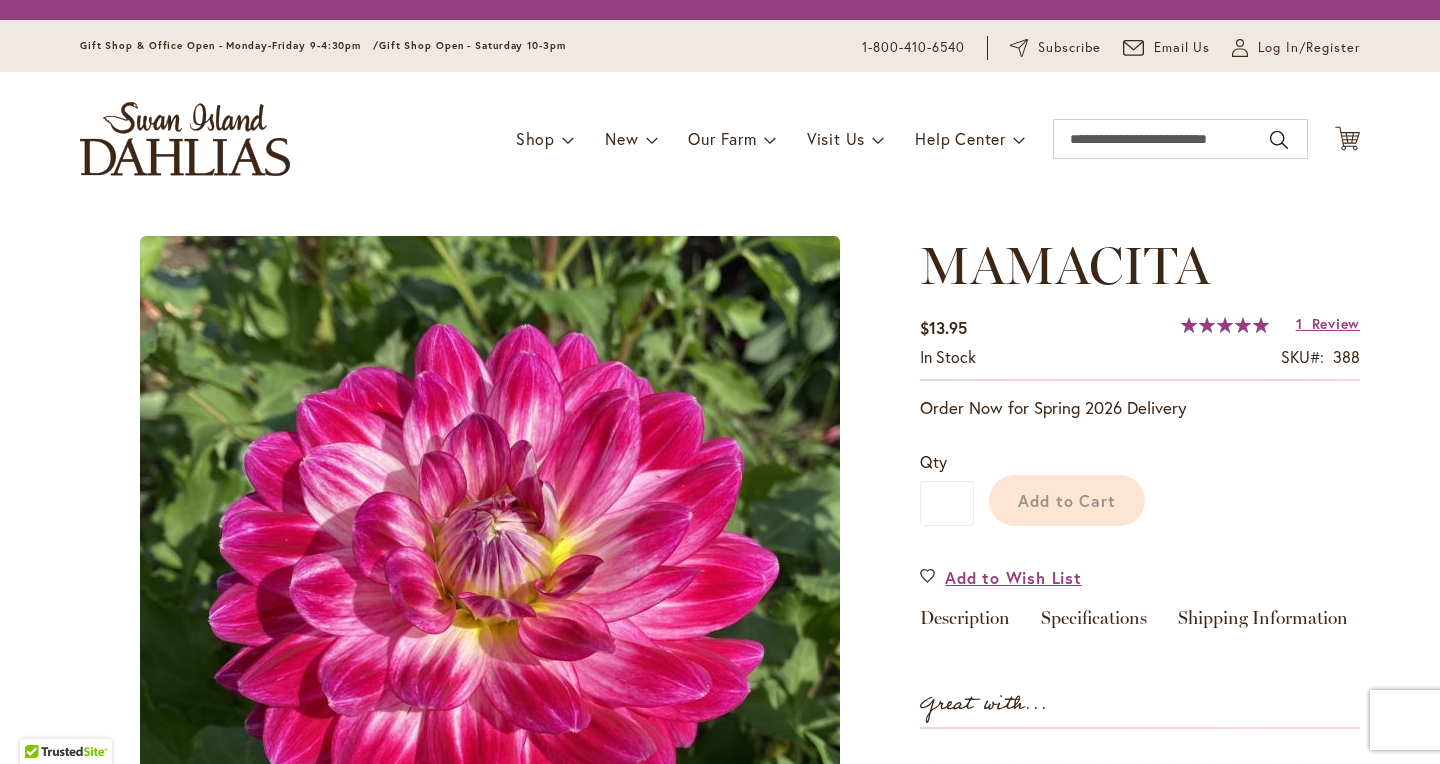 scroll, scrollTop: 0, scrollLeft: 0, axis: both 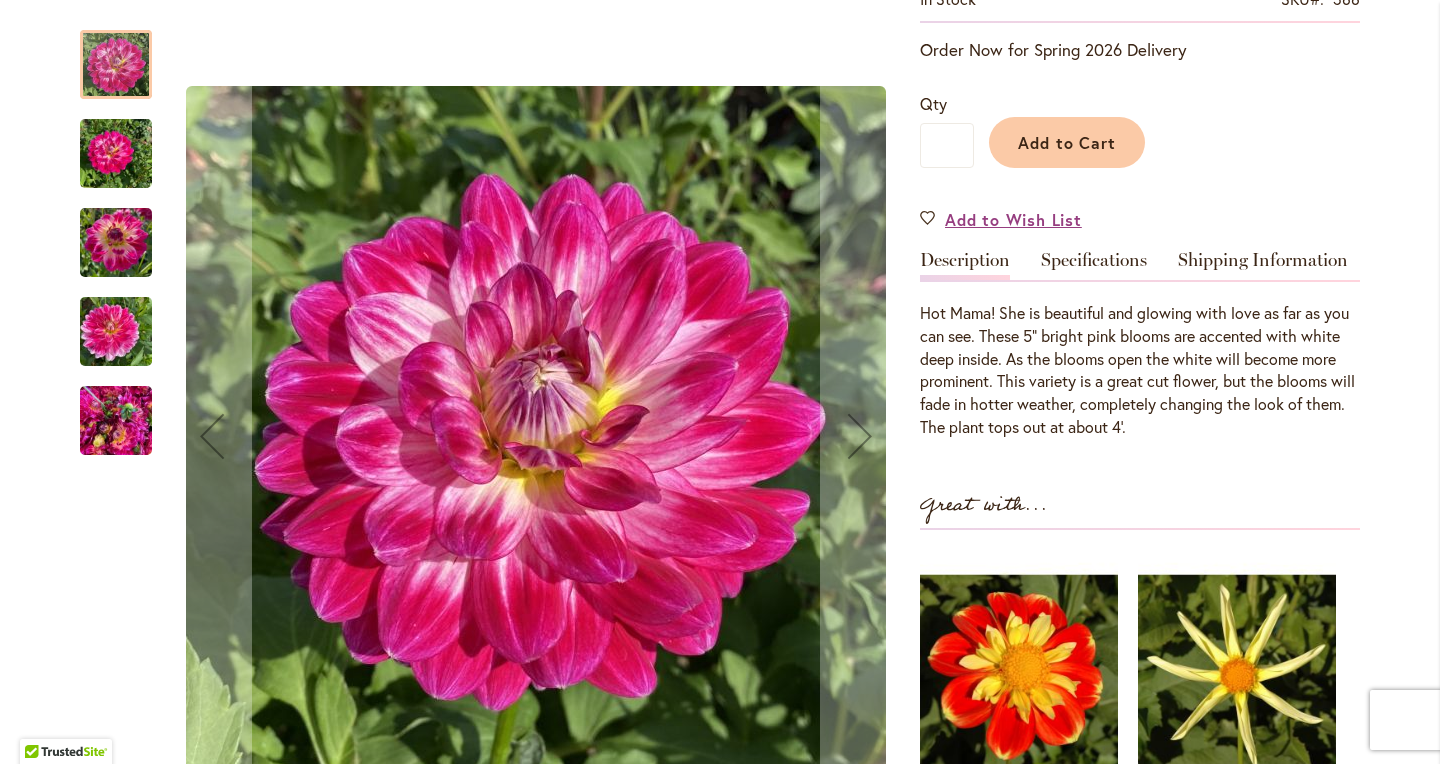 type on "**********" 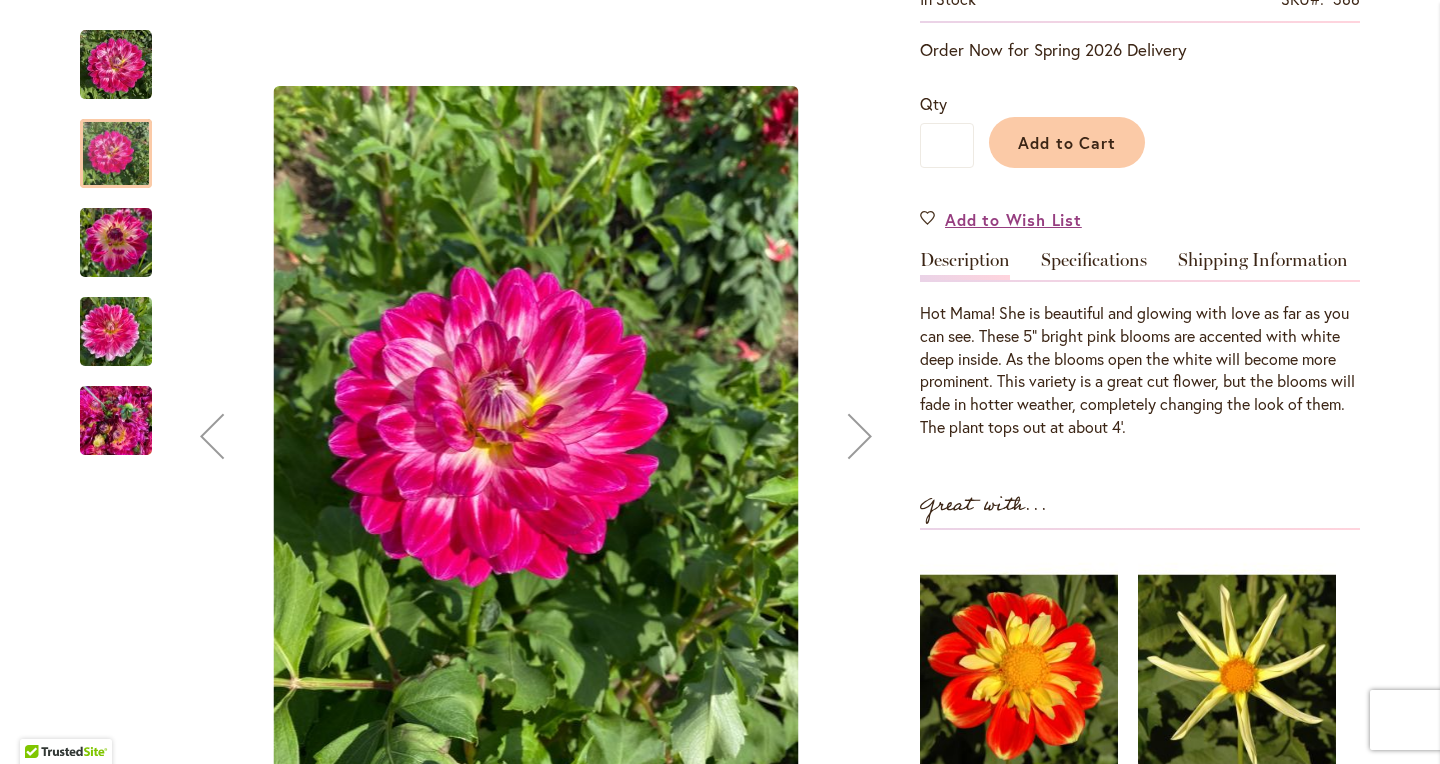 click at bounding box center (116, 243) 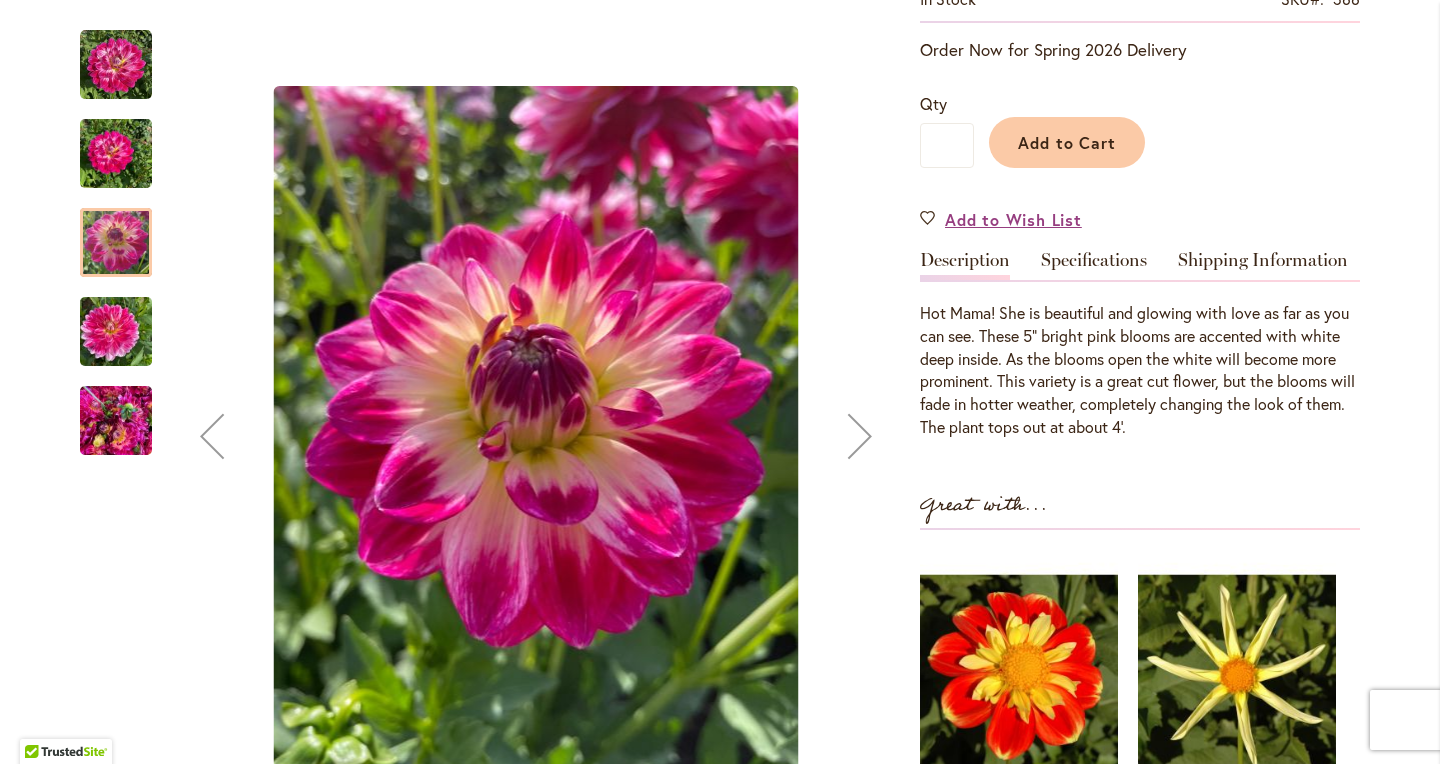 click at bounding box center [116, 332] 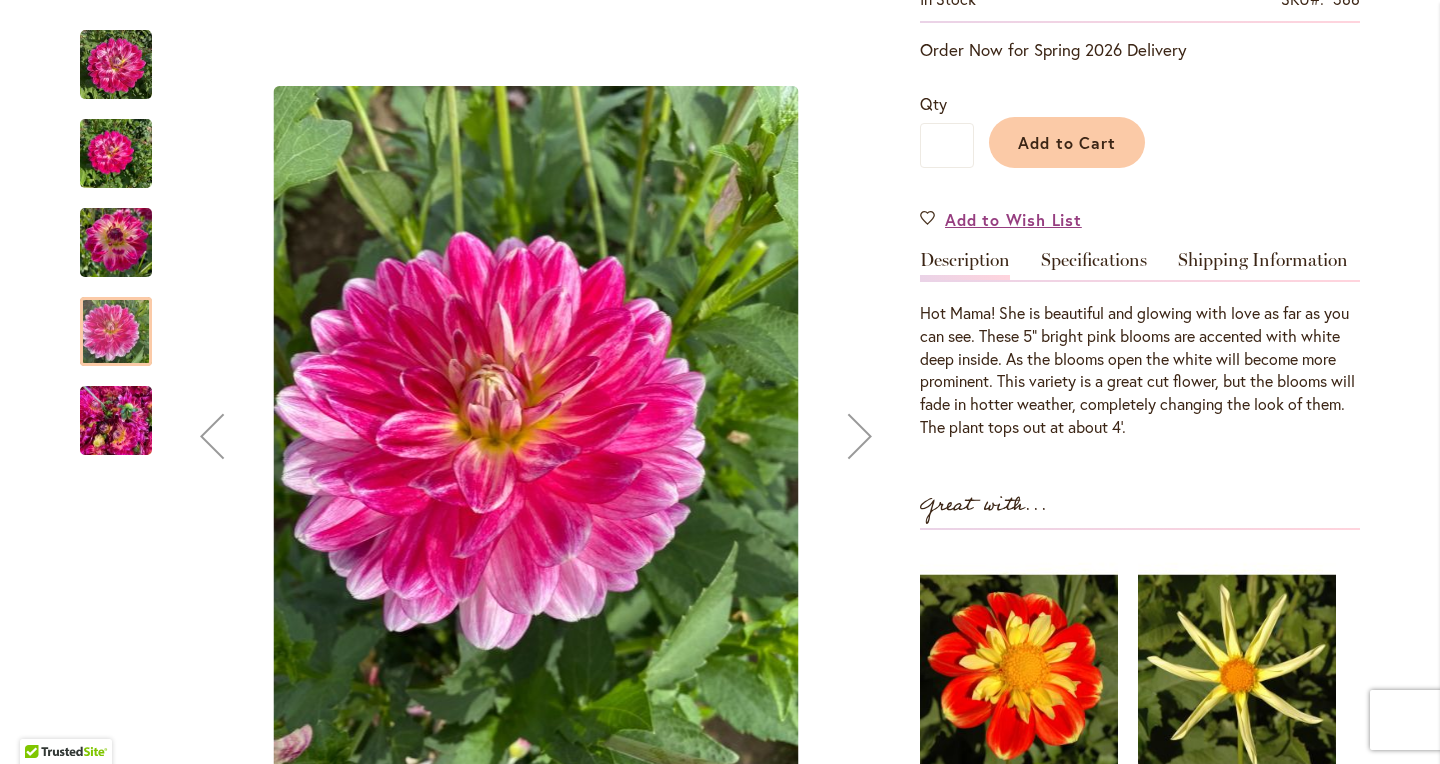 click at bounding box center [116, 421] 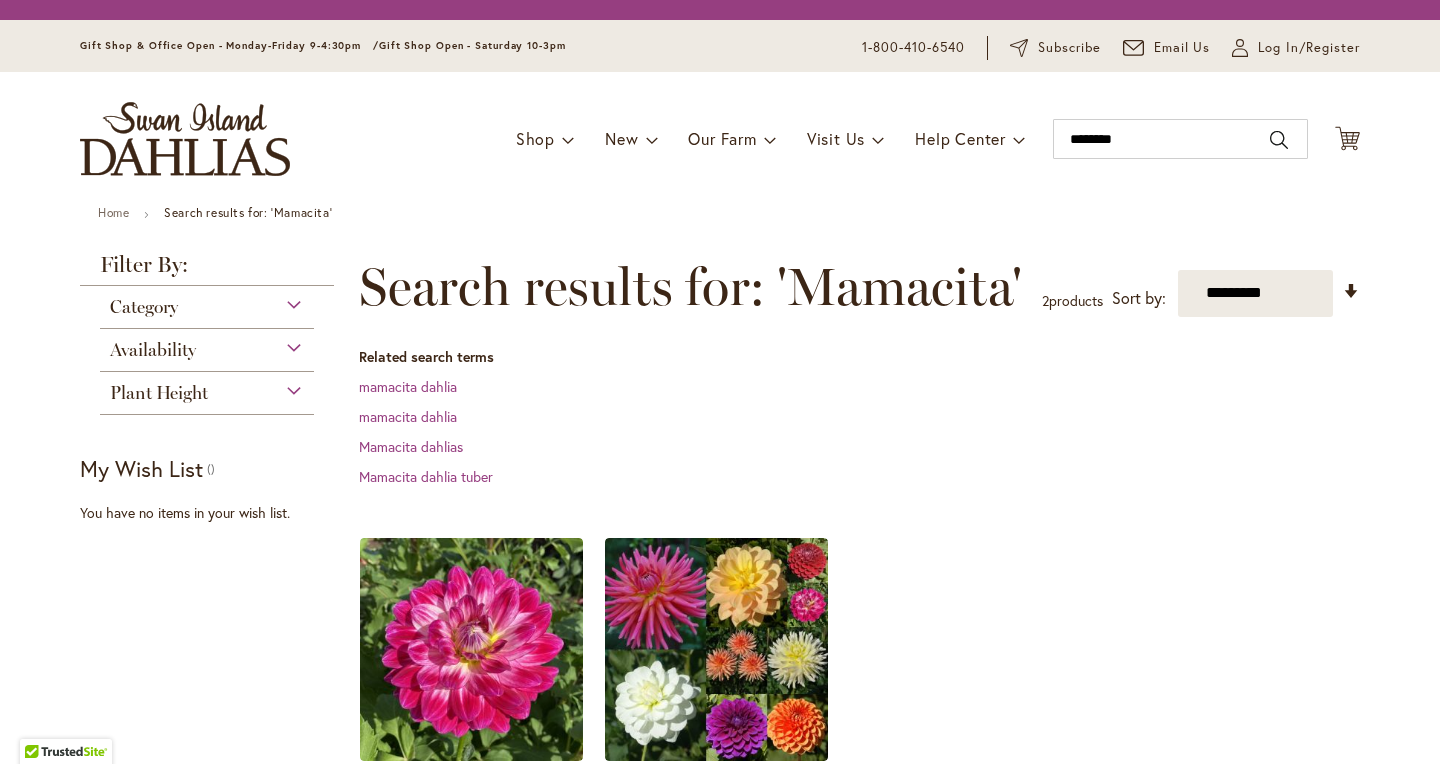 scroll, scrollTop: 0, scrollLeft: 0, axis: both 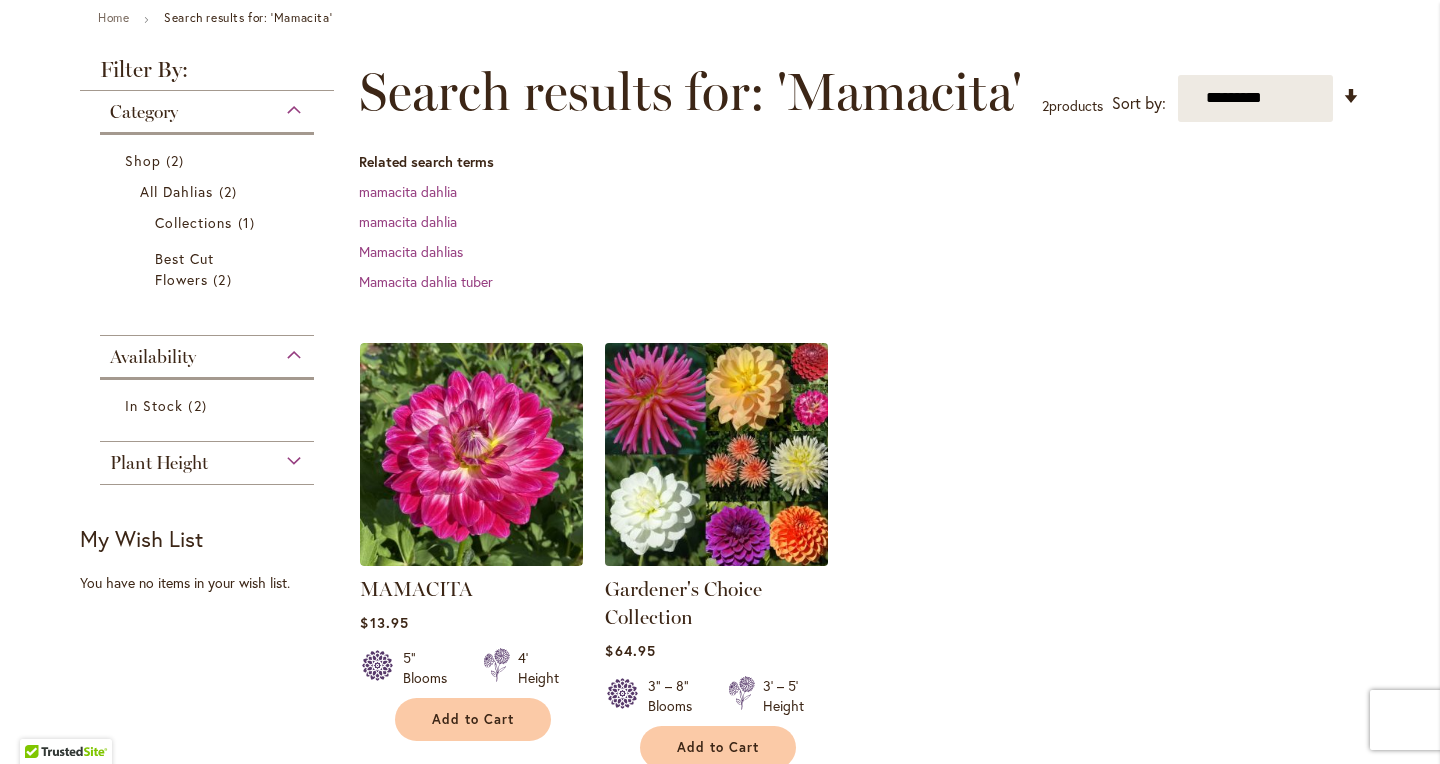 type on "**********" 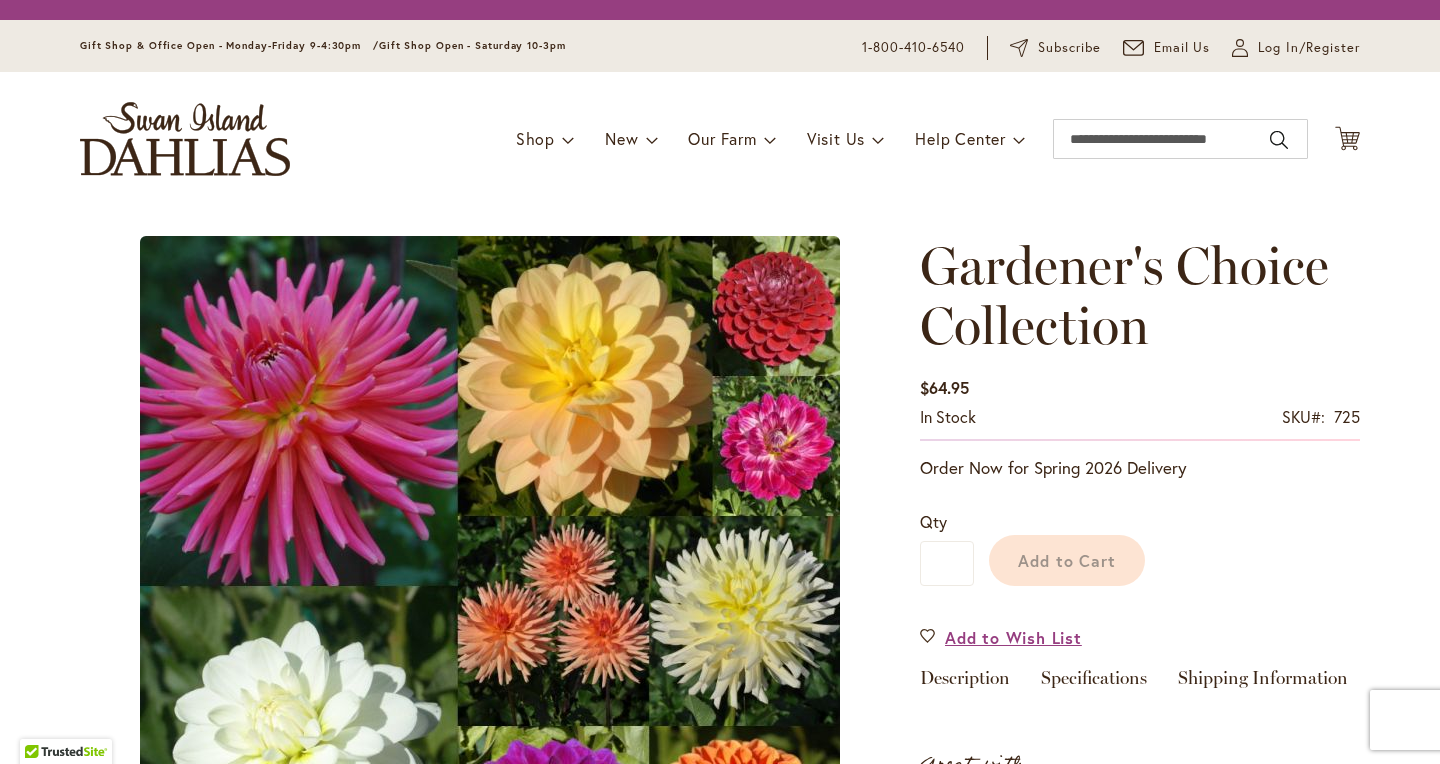 scroll, scrollTop: 0, scrollLeft: 0, axis: both 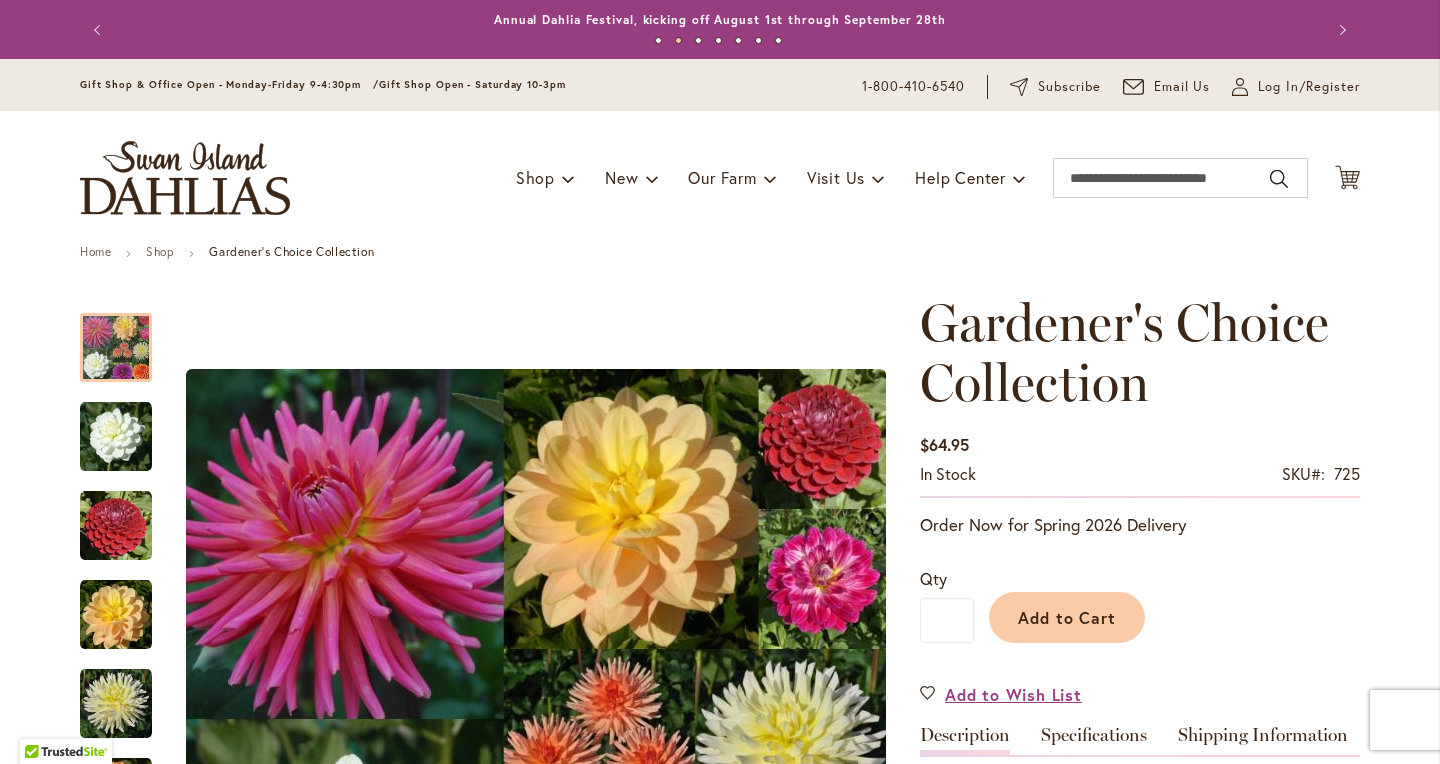 type on "**********" 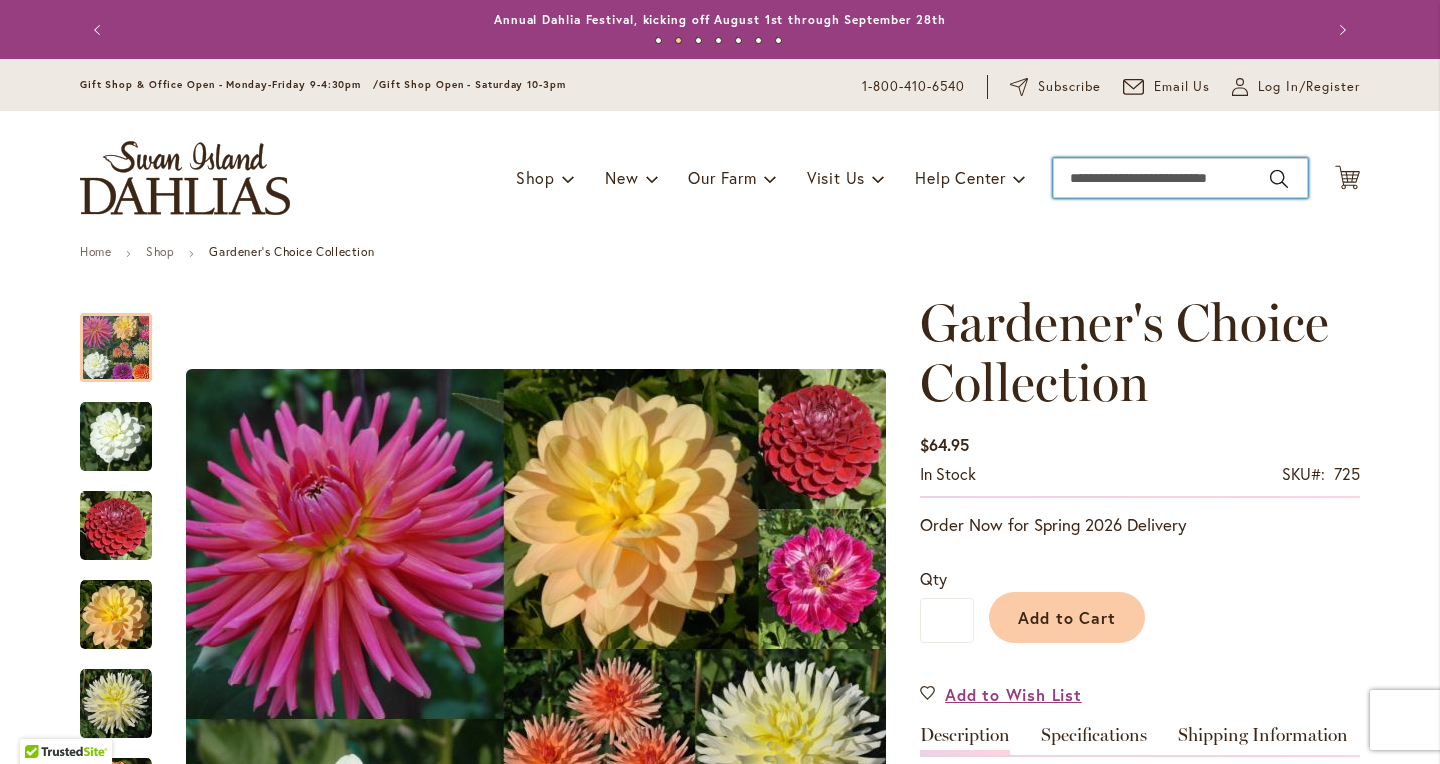 click on "Search" at bounding box center (1180, 178) 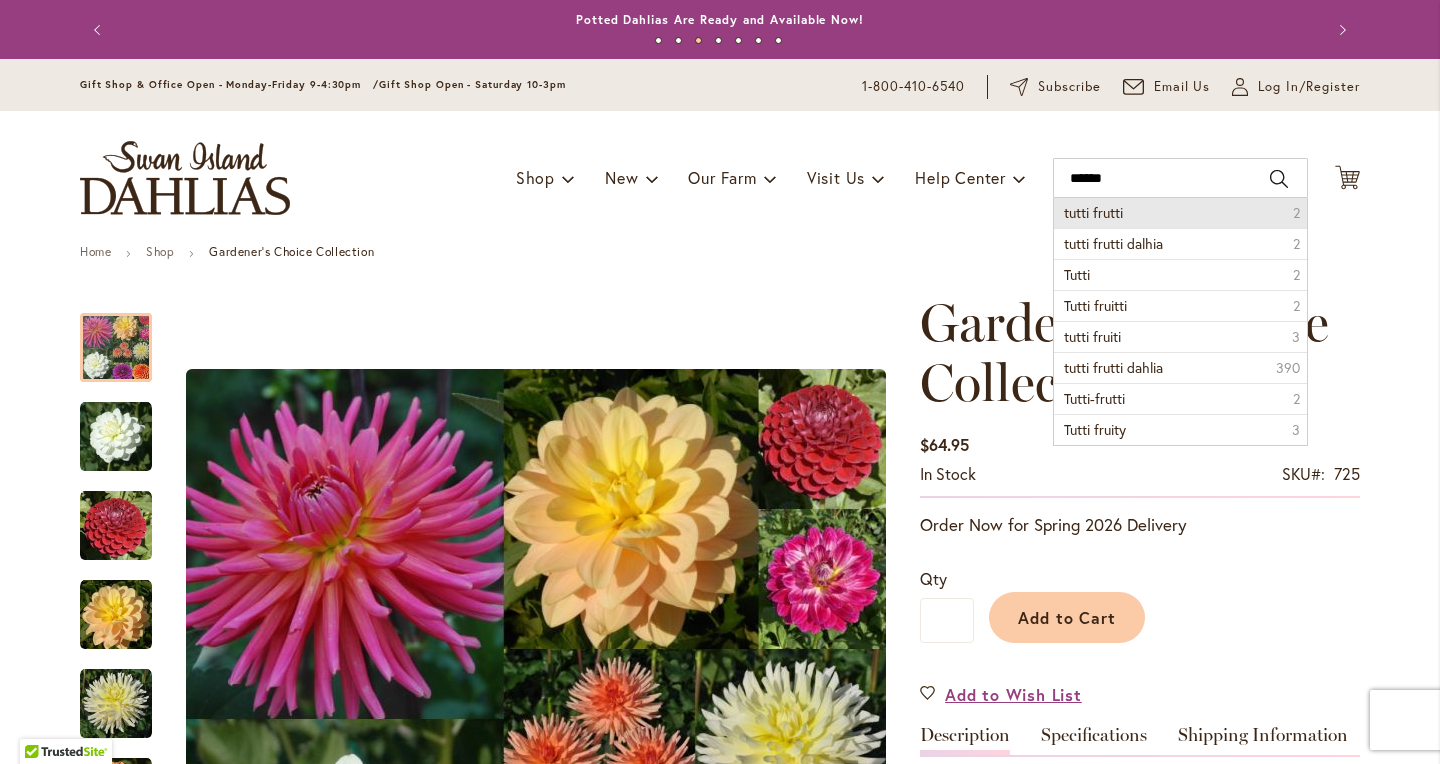 click on "tutti frutti" at bounding box center [1093, 212] 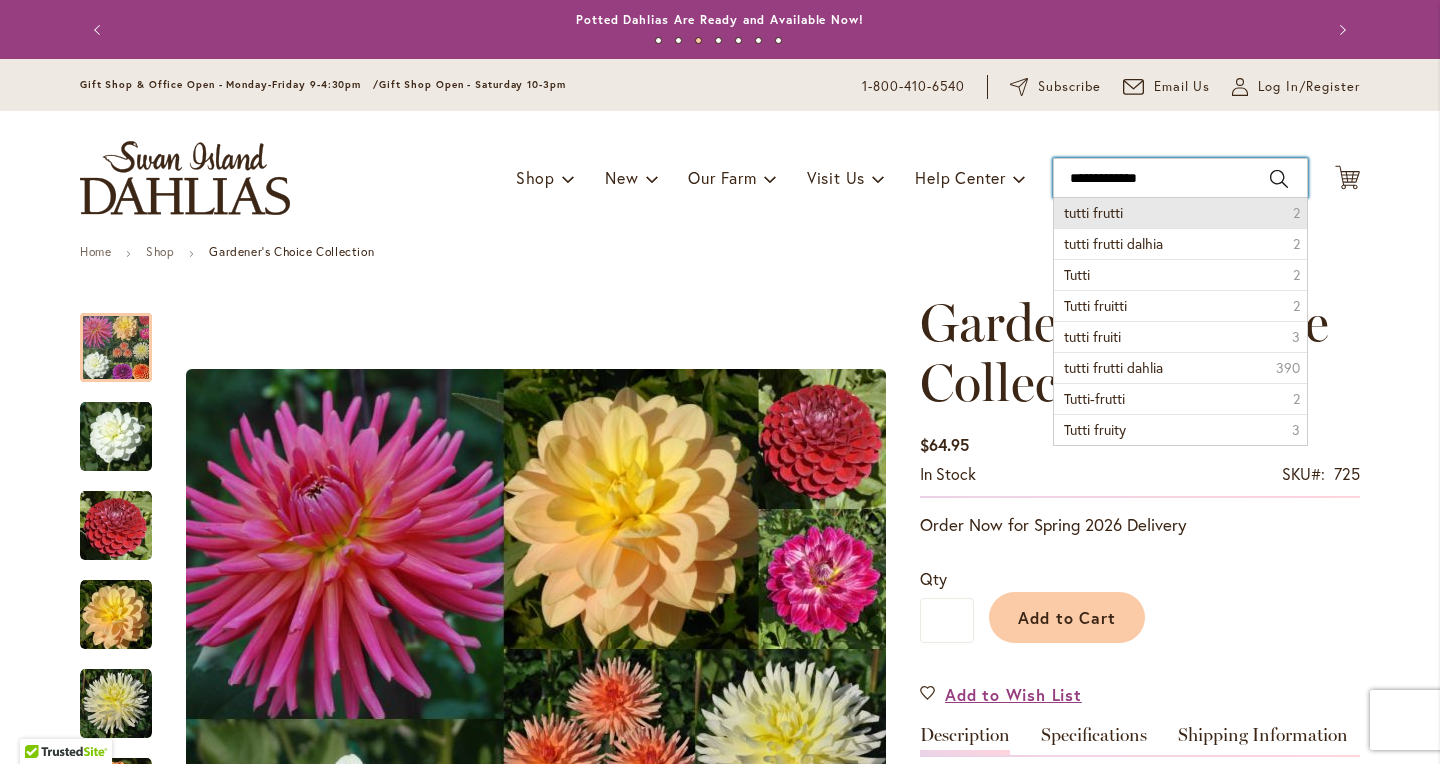 type on "**********" 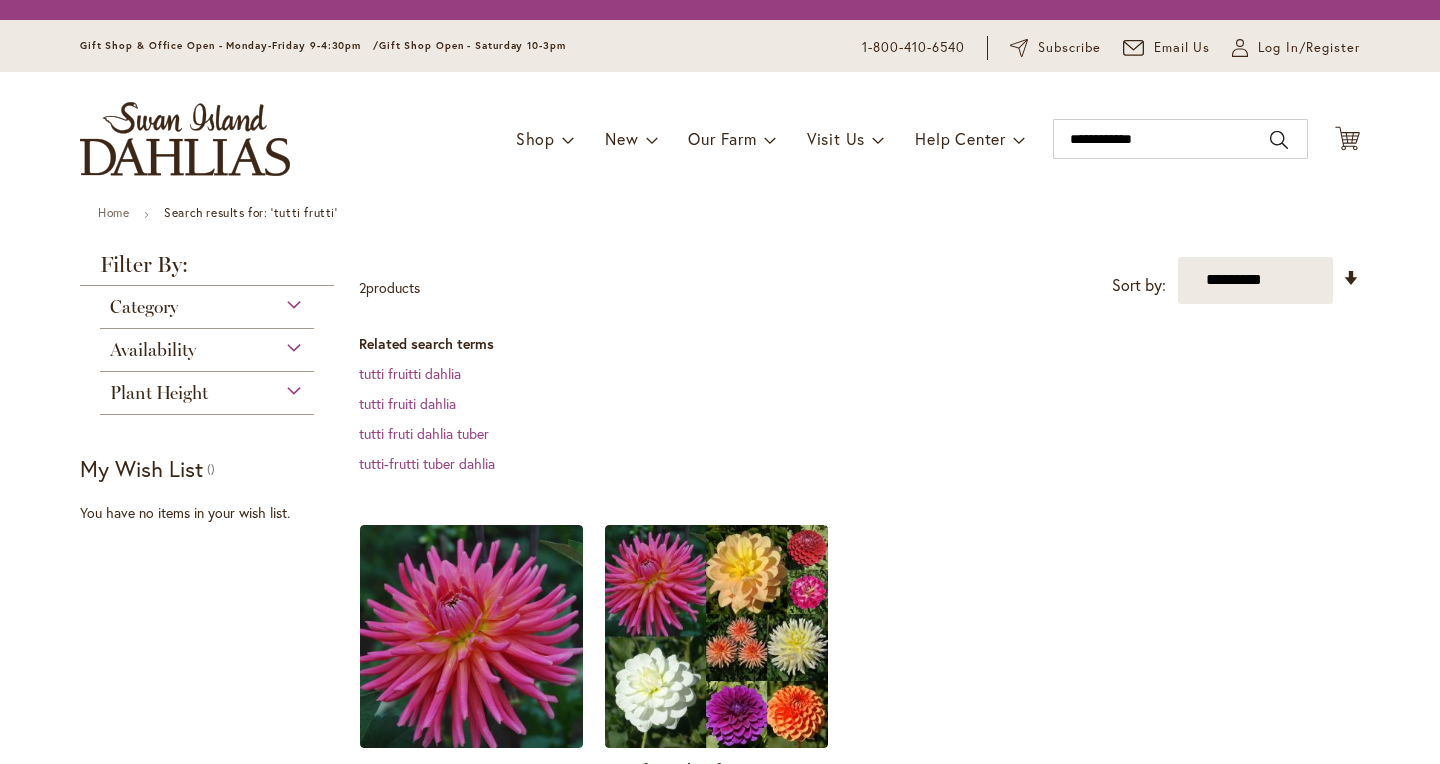 scroll, scrollTop: 0, scrollLeft: 0, axis: both 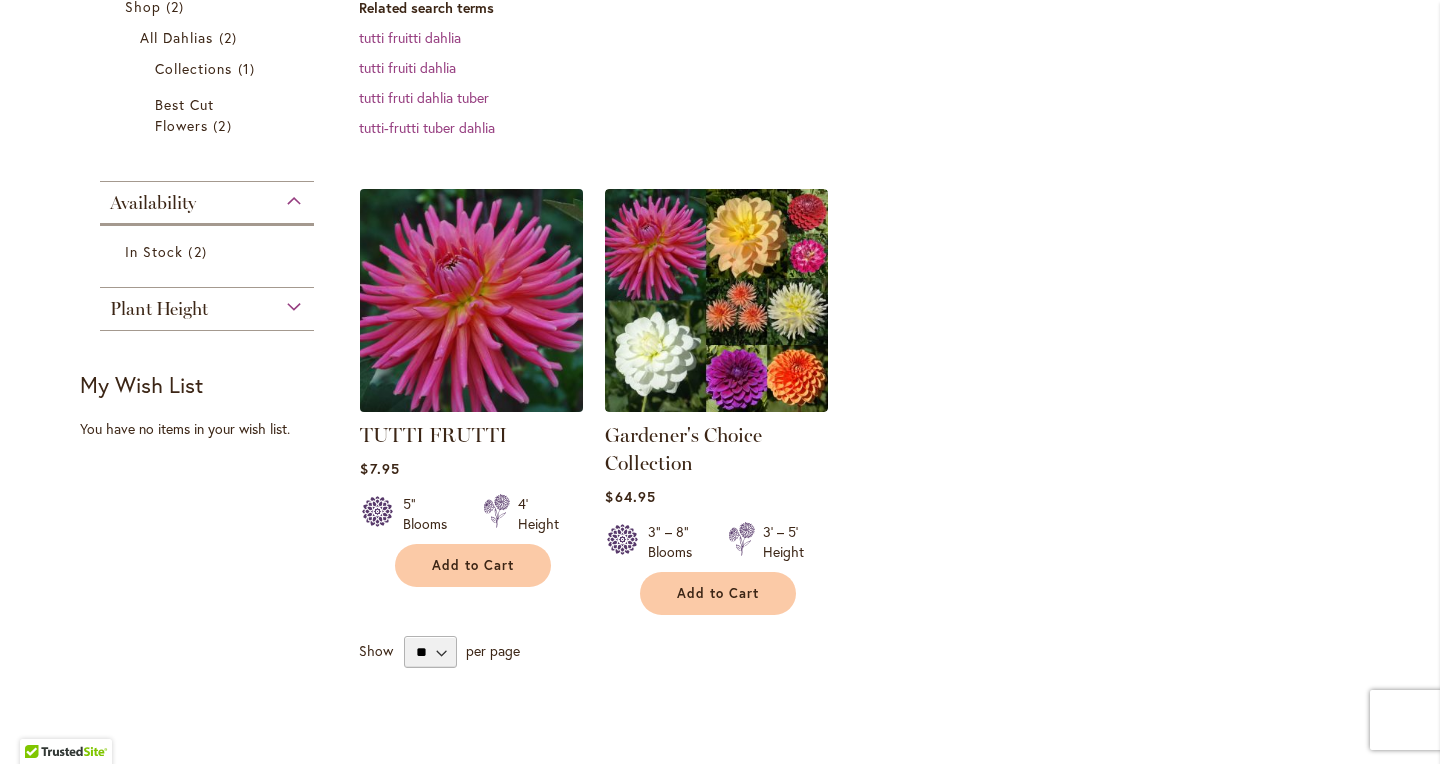 click at bounding box center [472, 300] 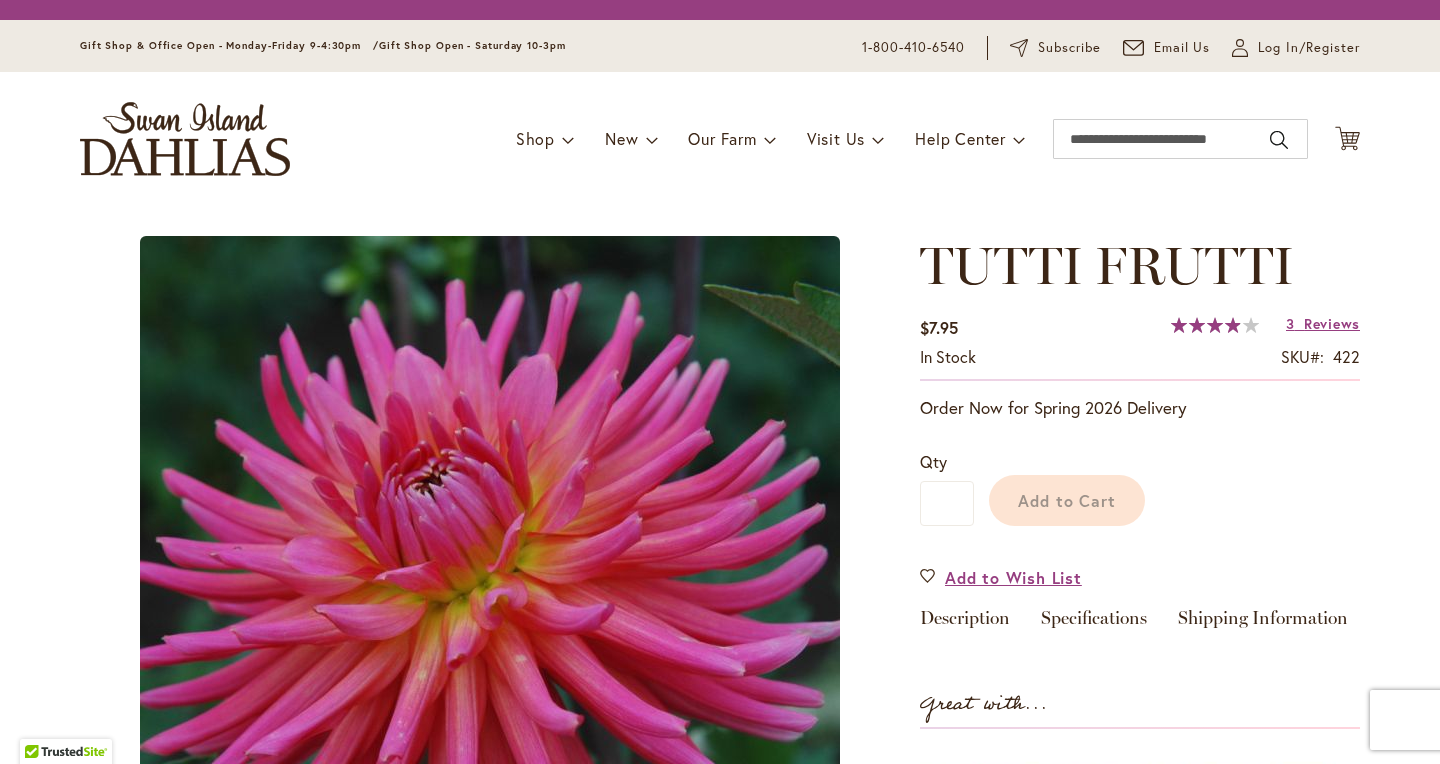 scroll, scrollTop: 0, scrollLeft: 0, axis: both 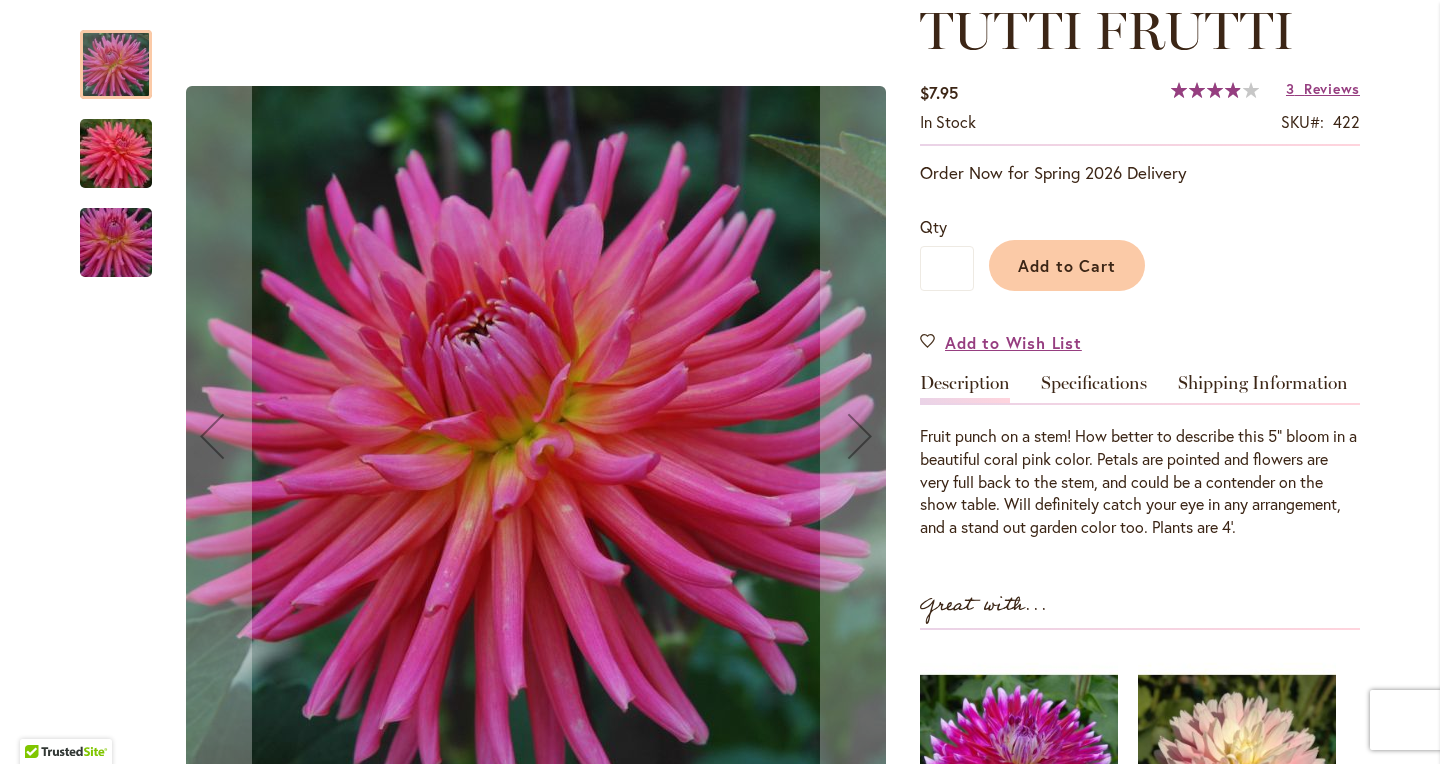 type on "**********" 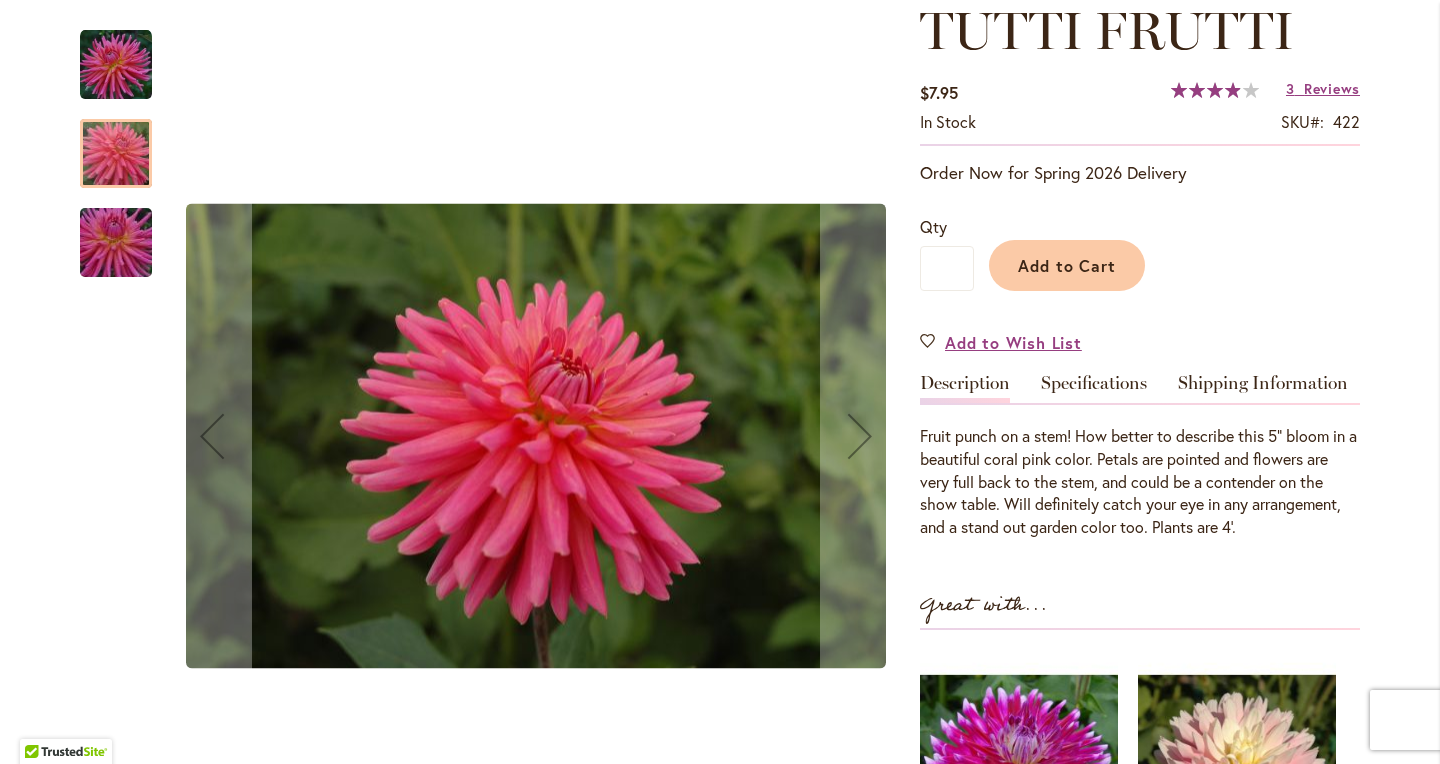 click at bounding box center [116, 243] 